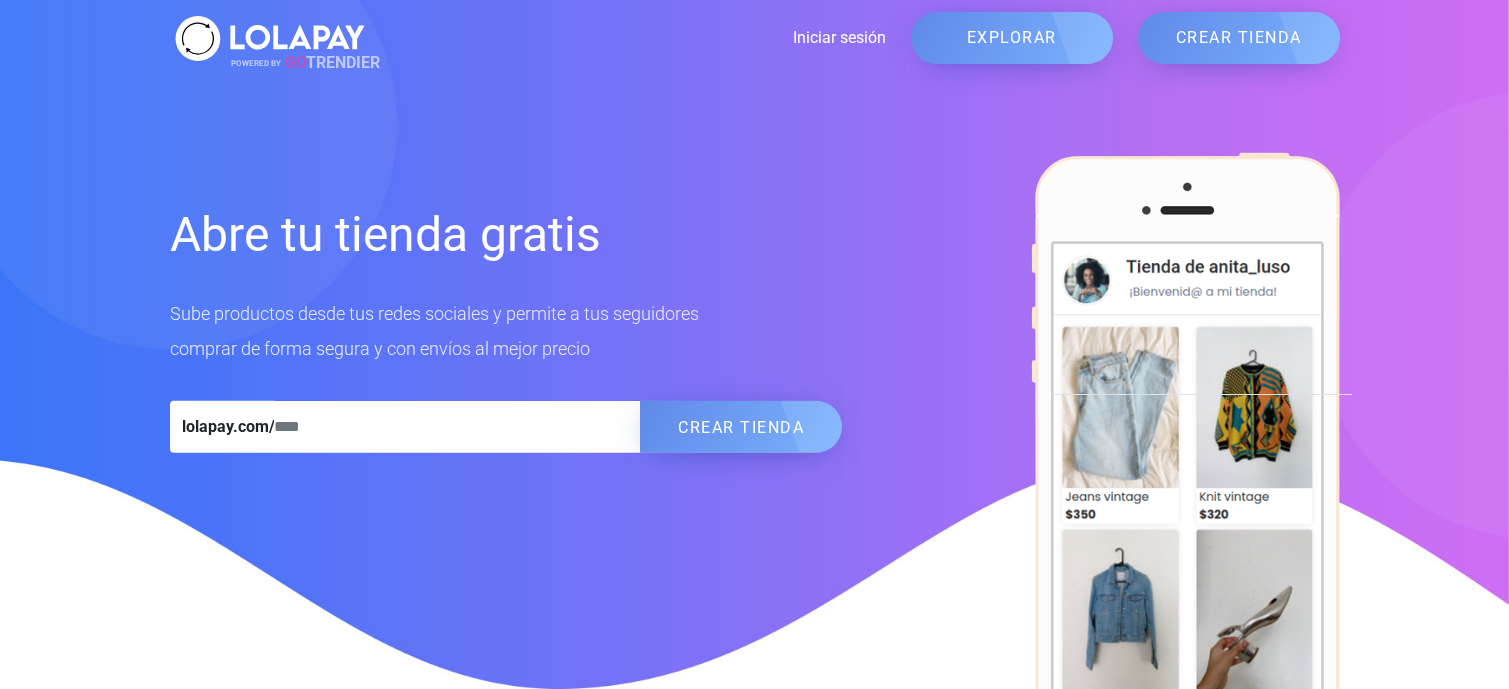 scroll, scrollTop: 0, scrollLeft: 0, axis: both 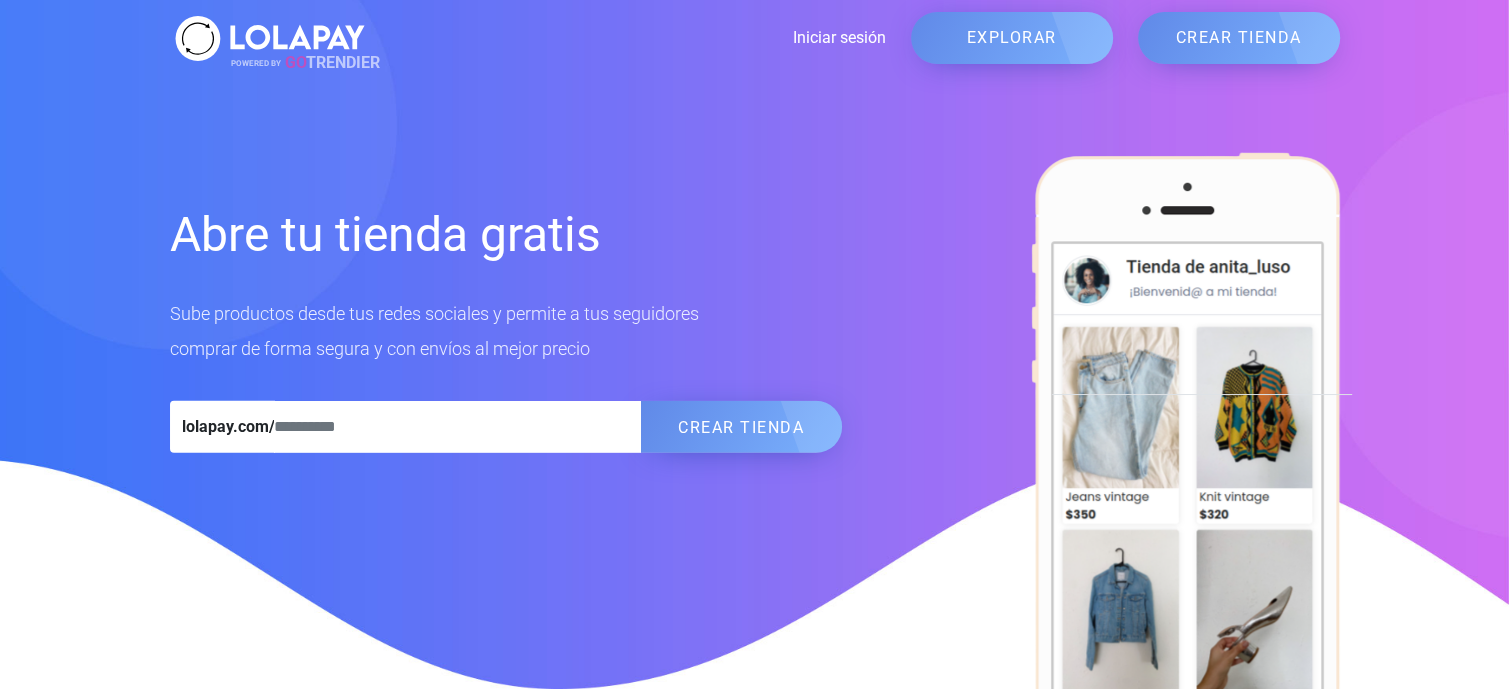 click at bounding box center [458, 427] 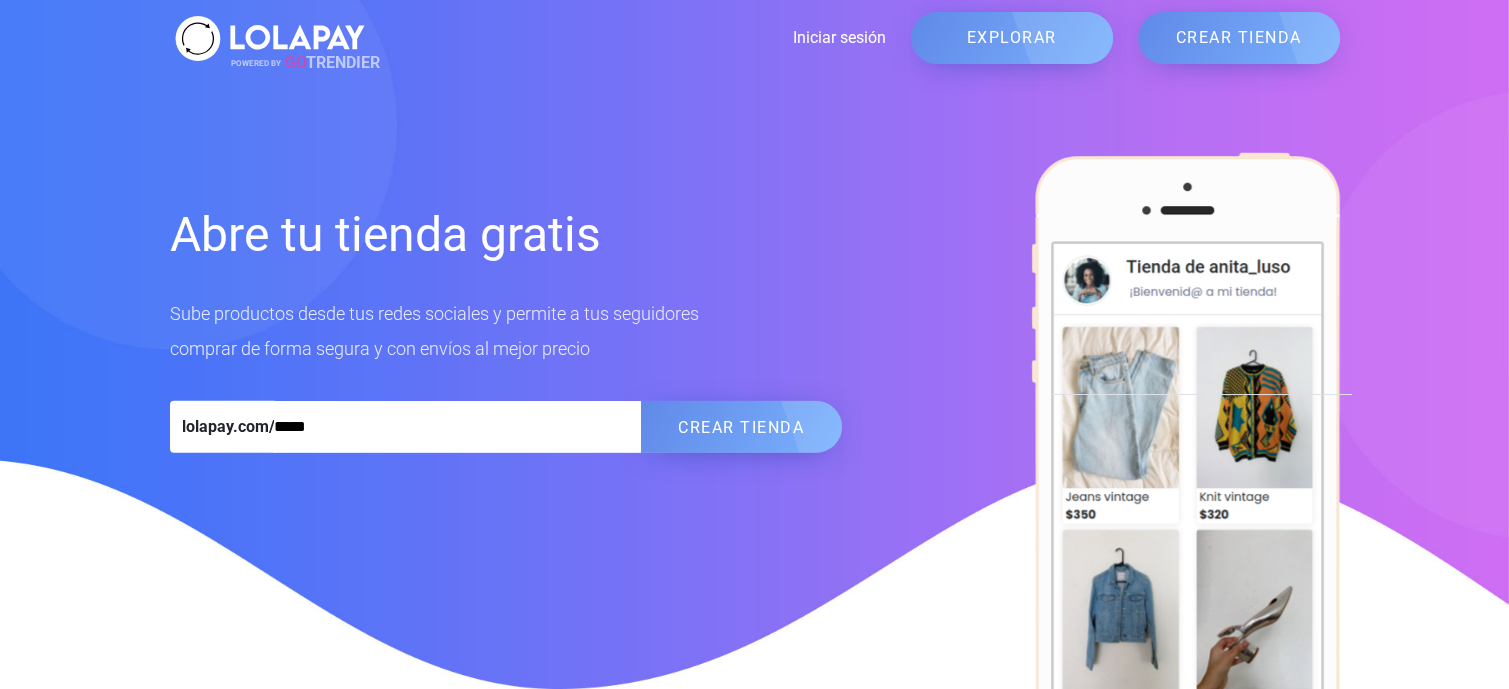 type on "*****" 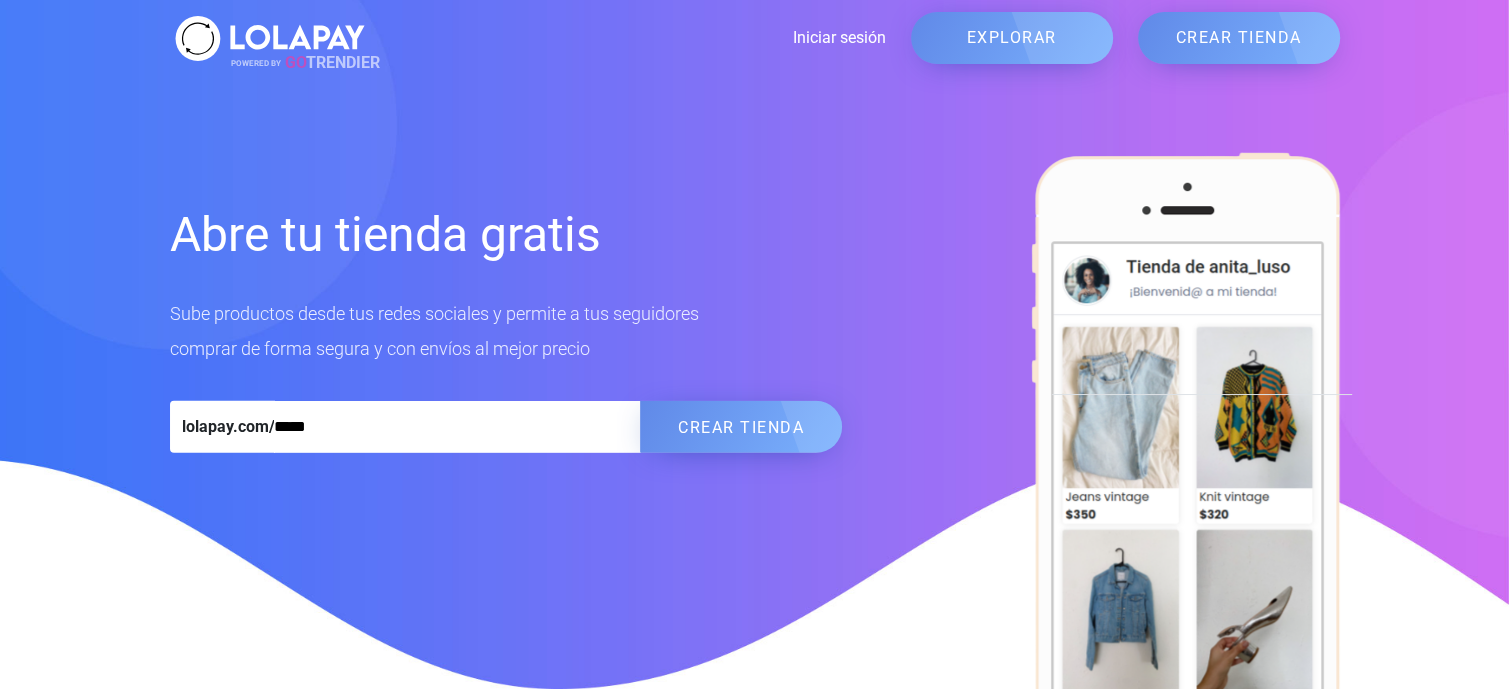 click on "EXPLORAR" at bounding box center [1012, 38] 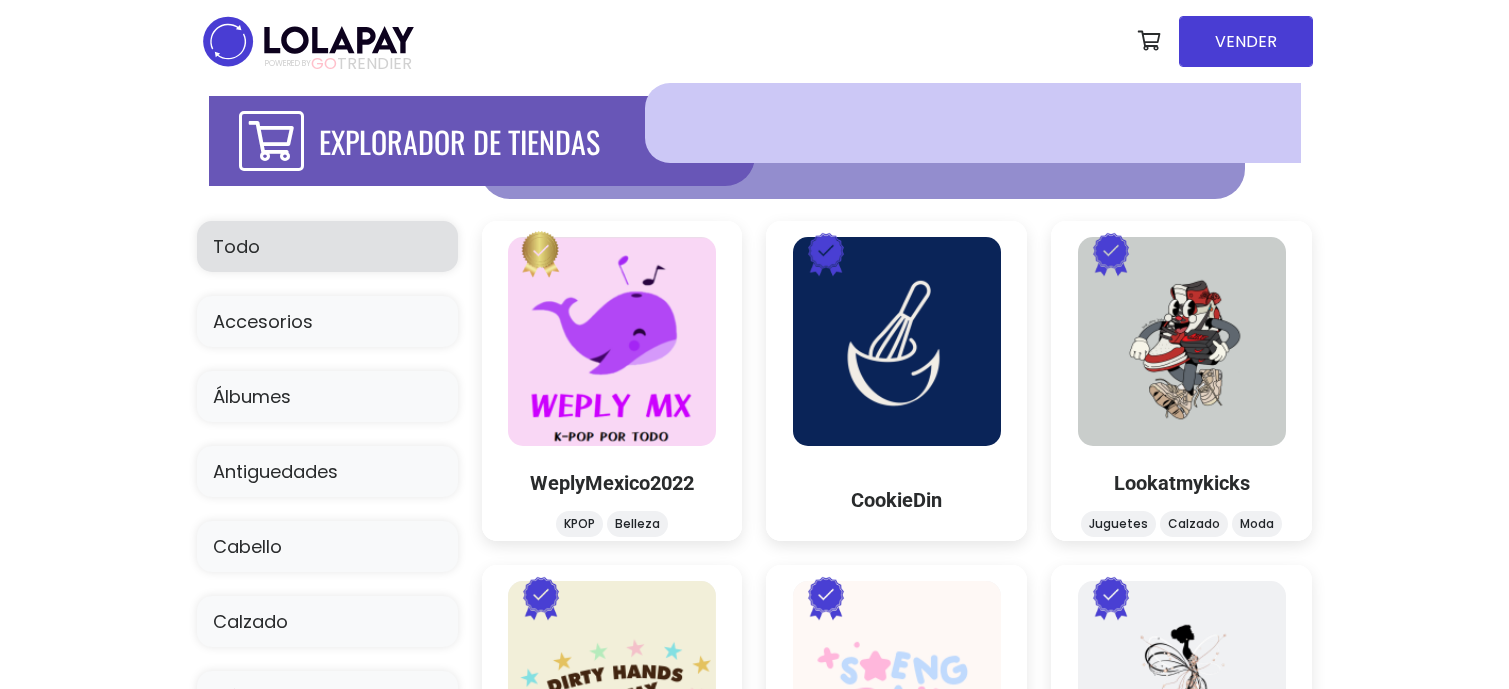 scroll, scrollTop: 0, scrollLeft: 0, axis: both 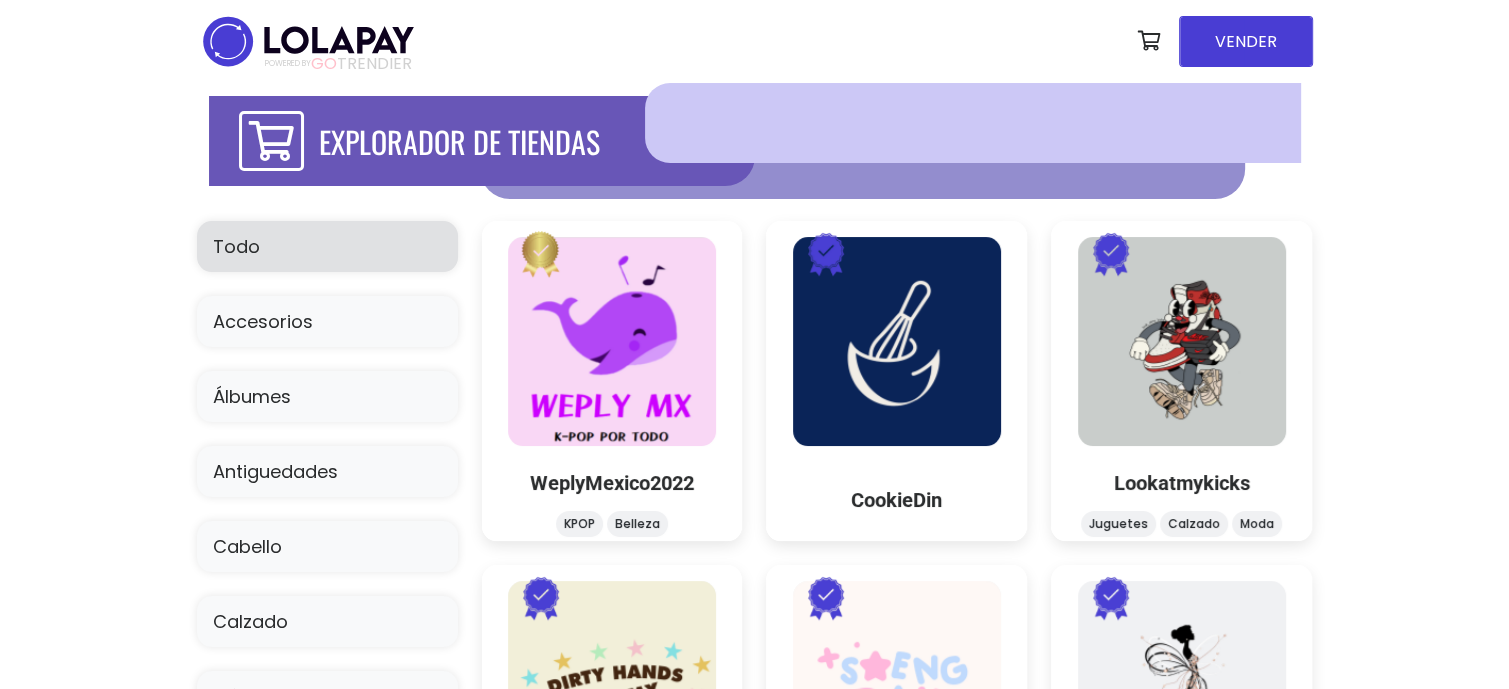 click at bounding box center (972, 123) 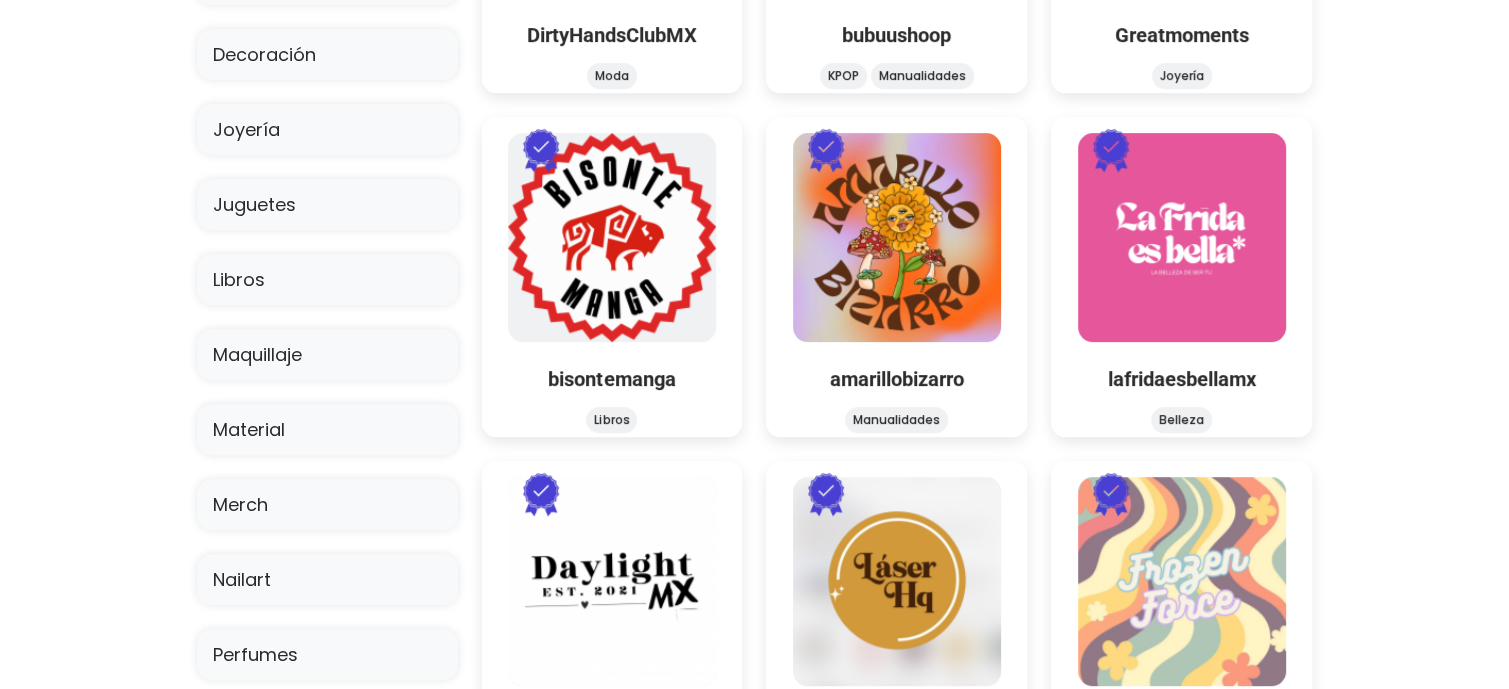 scroll, scrollTop: 793, scrollLeft: 0, axis: vertical 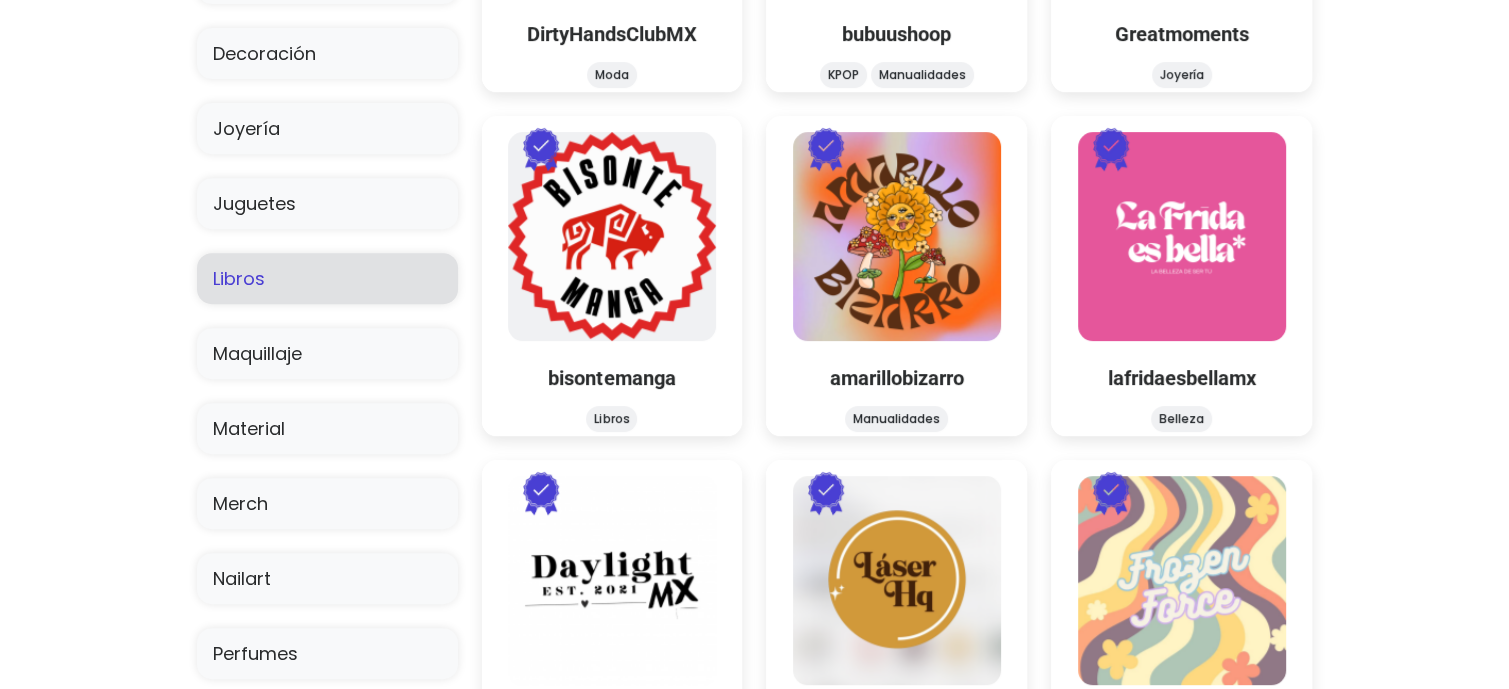 click on "Libros" at bounding box center (327, 278) 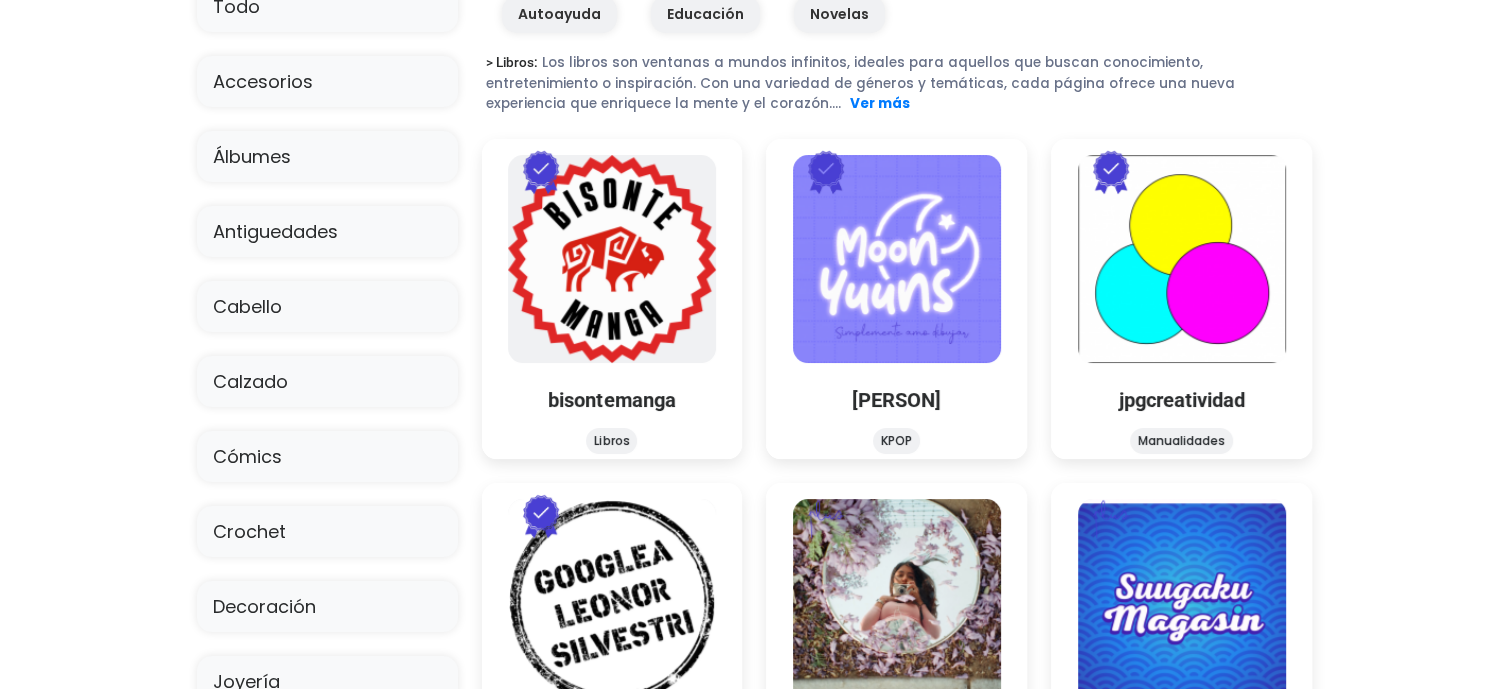 scroll, scrollTop: 0, scrollLeft: 0, axis: both 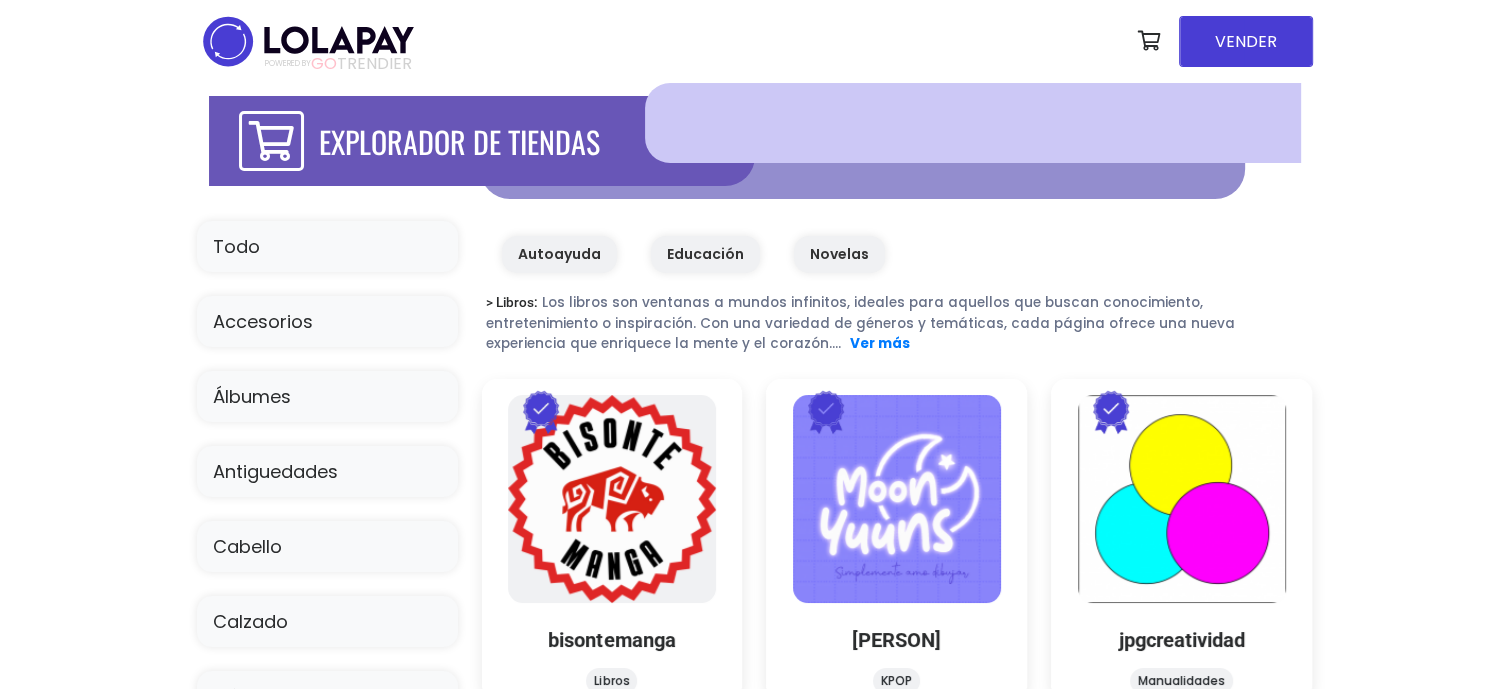 click at bounding box center [972, 123] 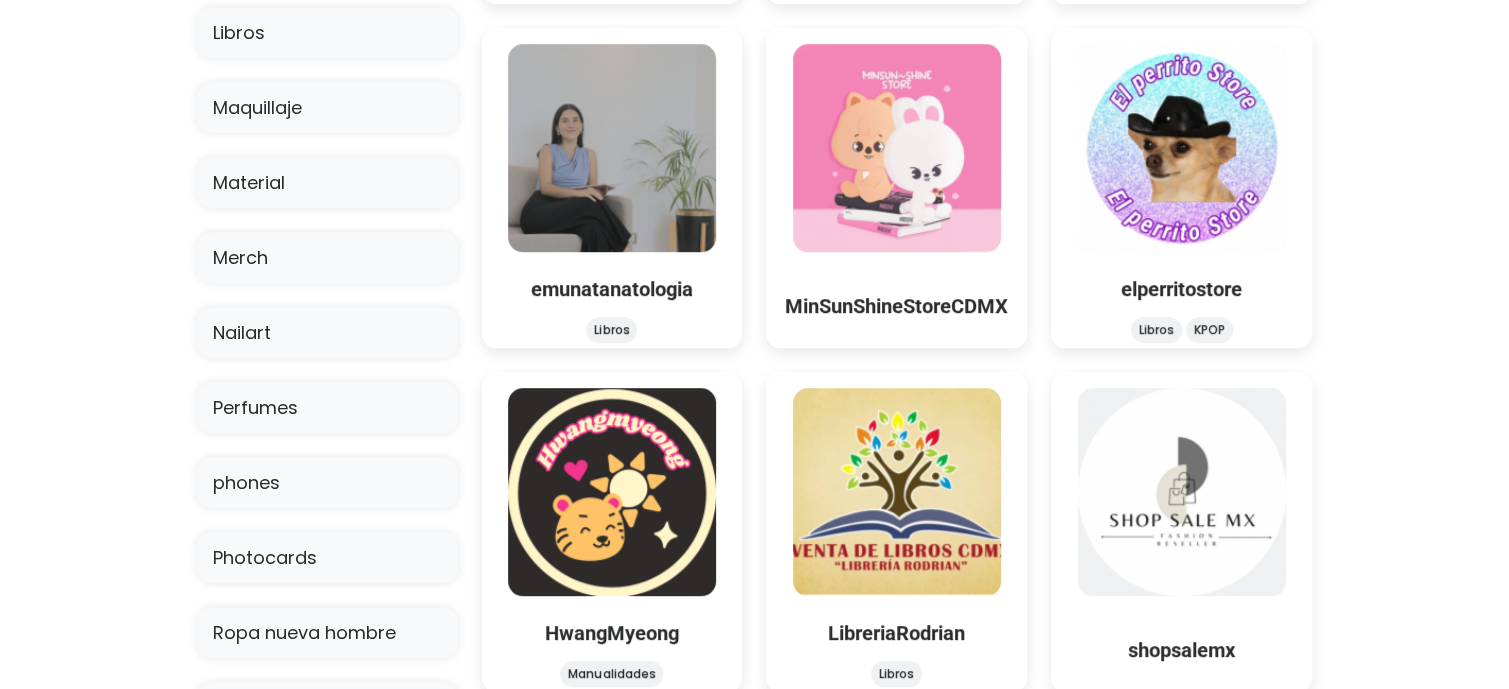 scroll, scrollTop: 1040, scrollLeft: 0, axis: vertical 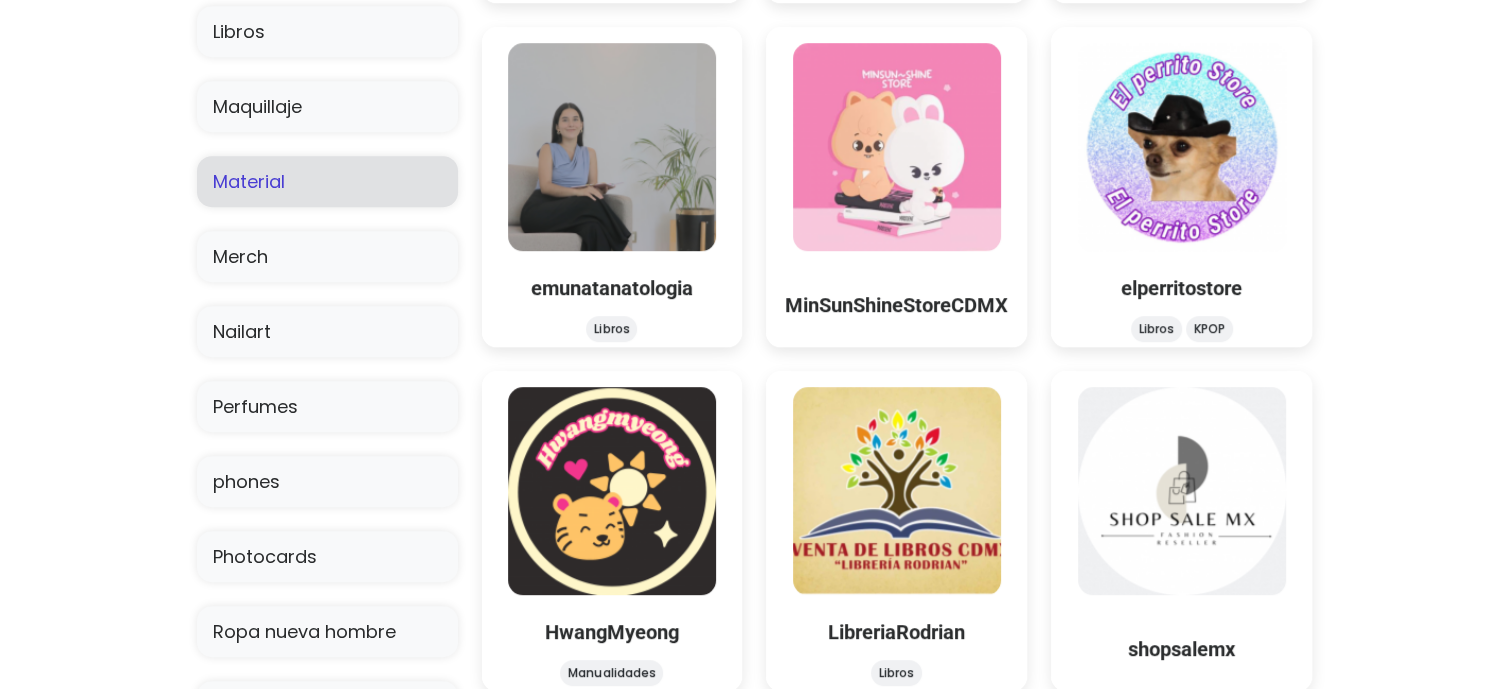 click on "Material" at bounding box center [327, 181] 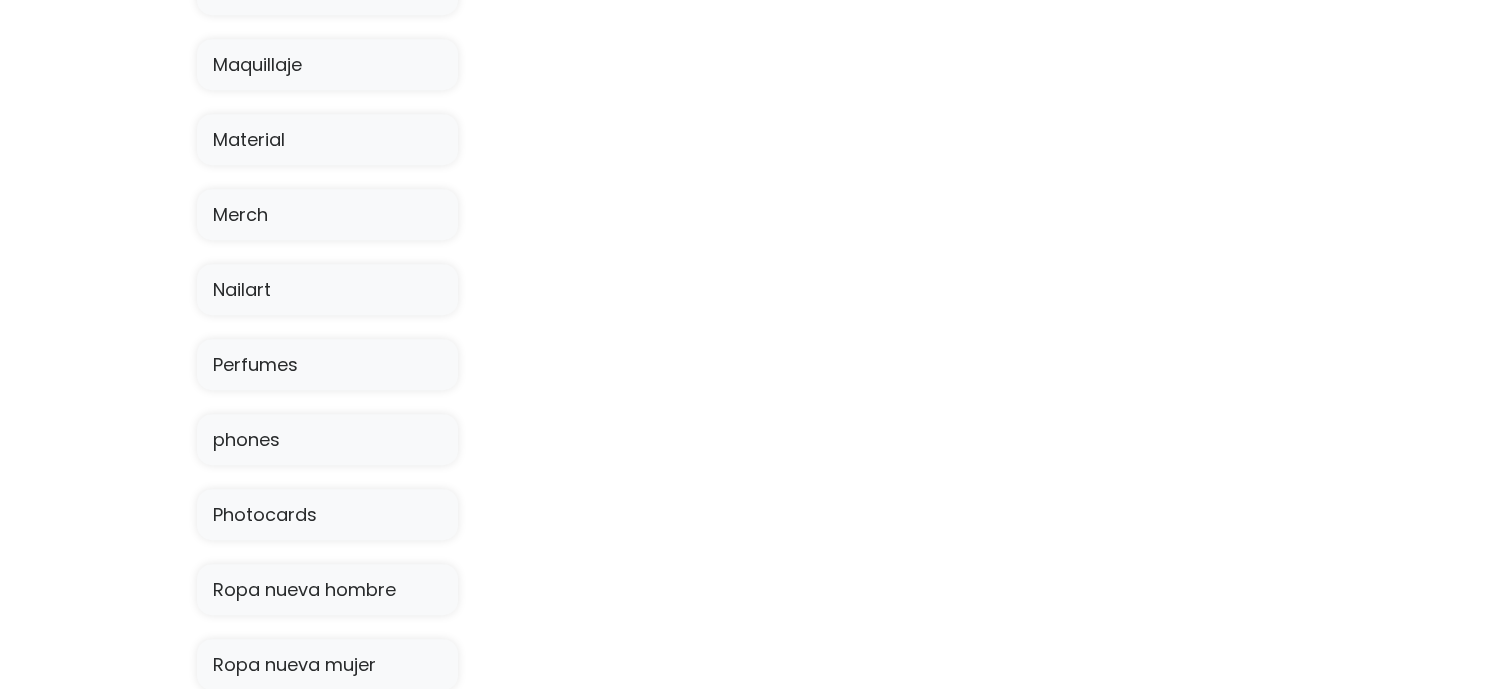 scroll, scrollTop: 1082, scrollLeft: 0, axis: vertical 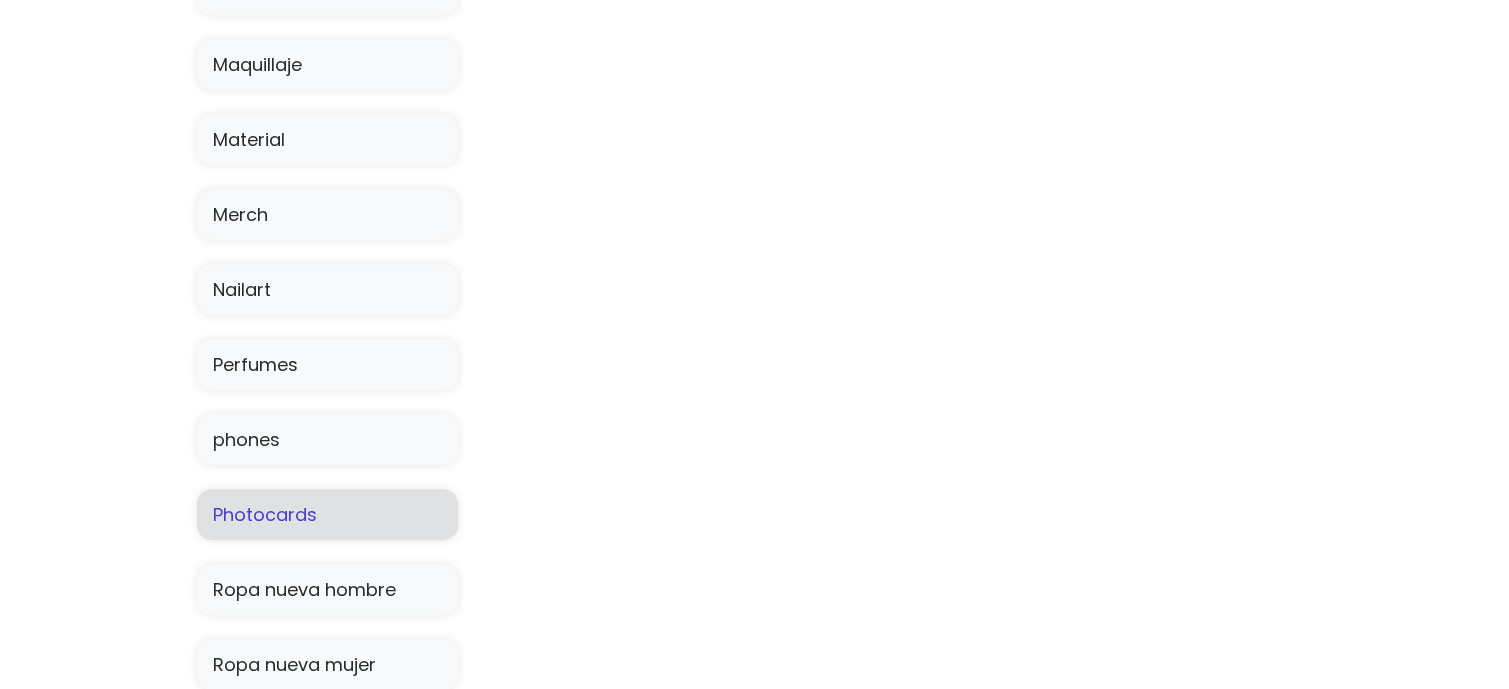 click on "Photocards" at bounding box center (327, 514) 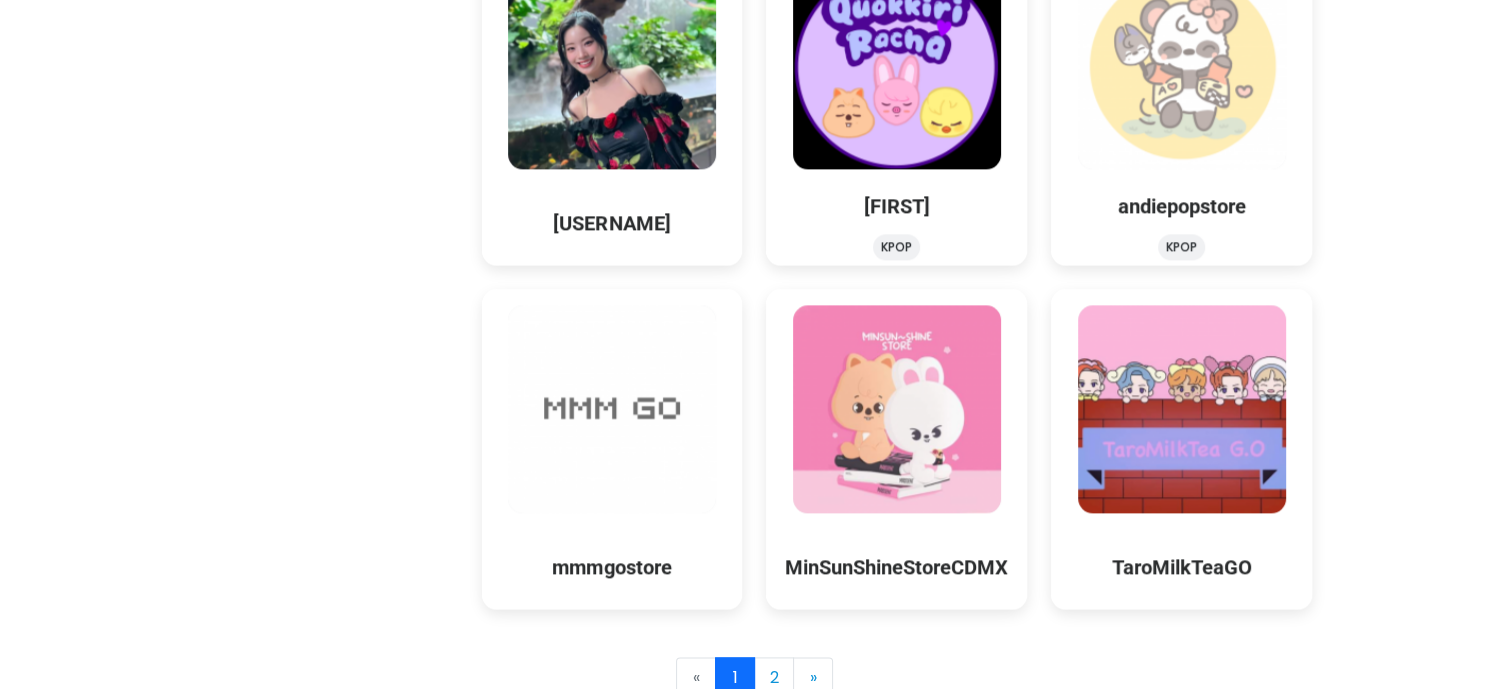 scroll, scrollTop: 2449, scrollLeft: 0, axis: vertical 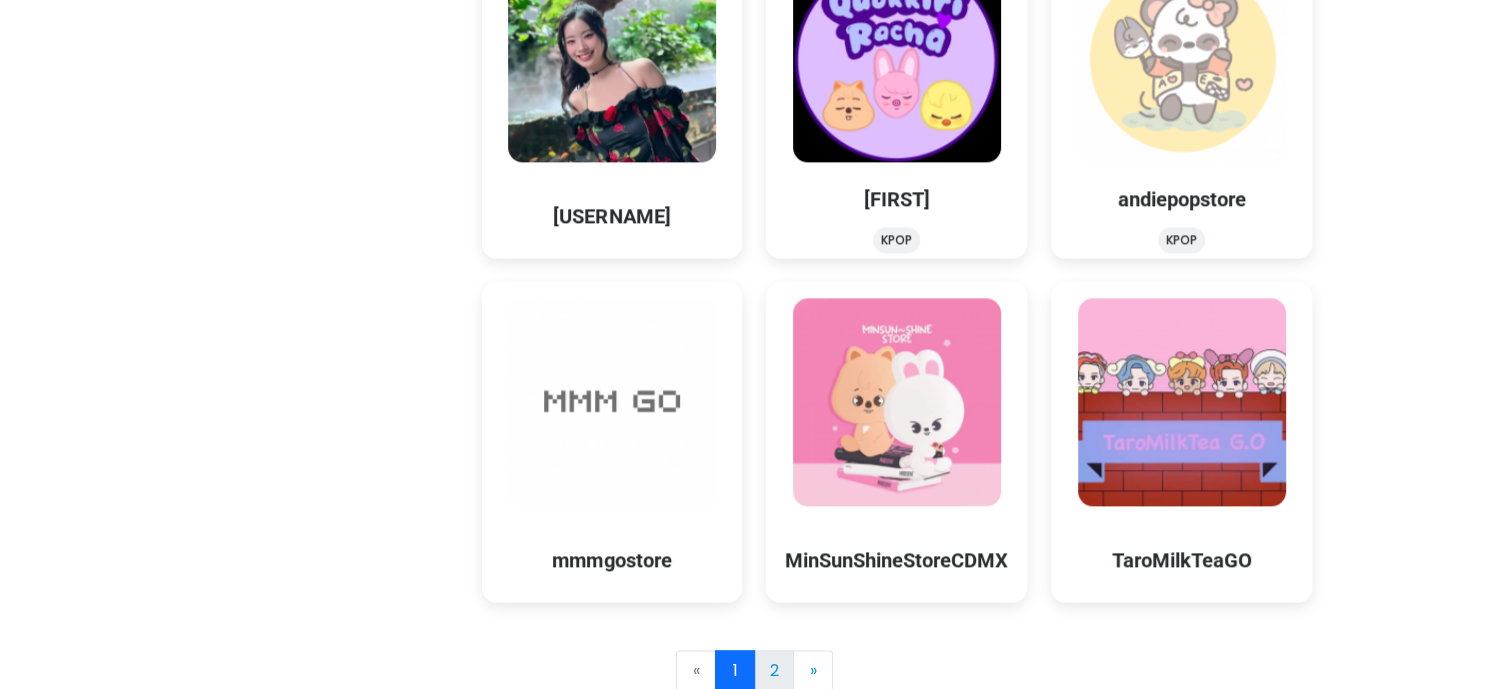 click on "2" at bounding box center (774, 670) 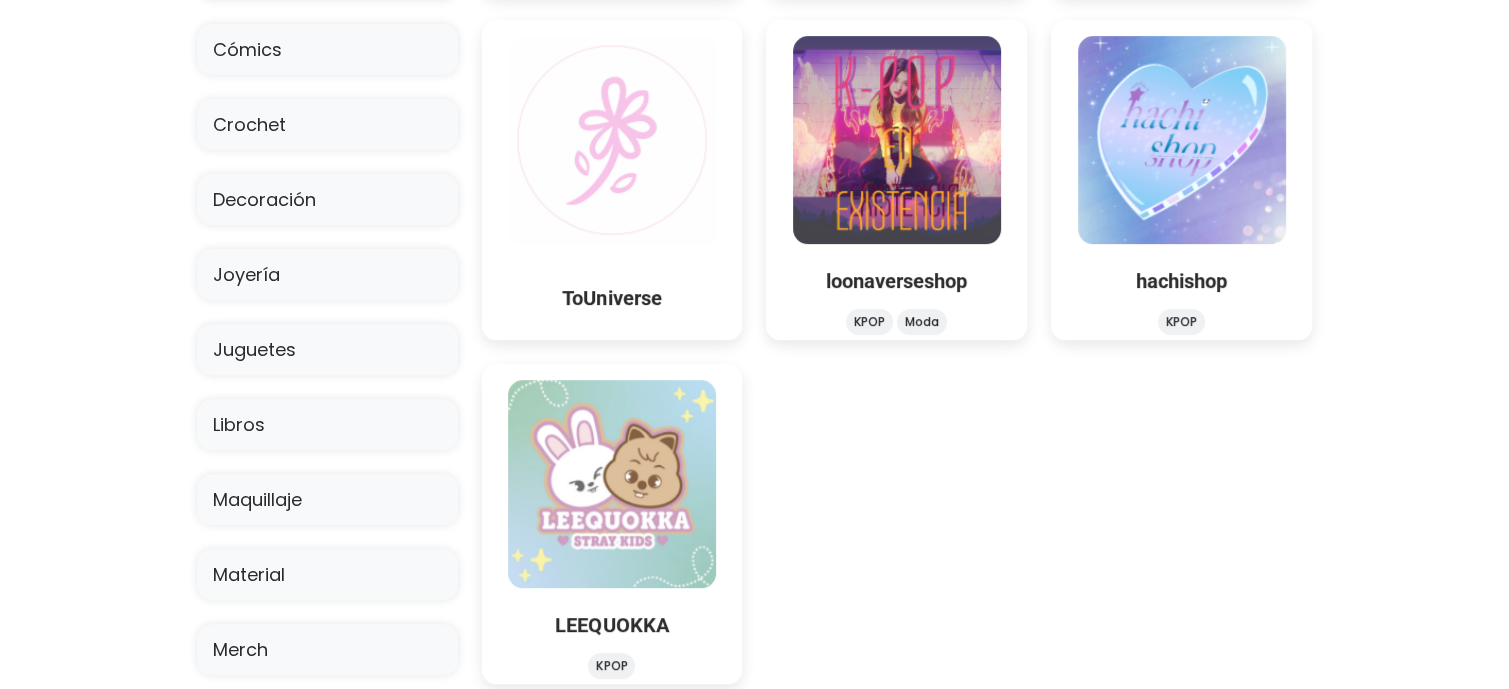 scroll, scrollTop: 649, scrollLeft: 0, axis: vertical 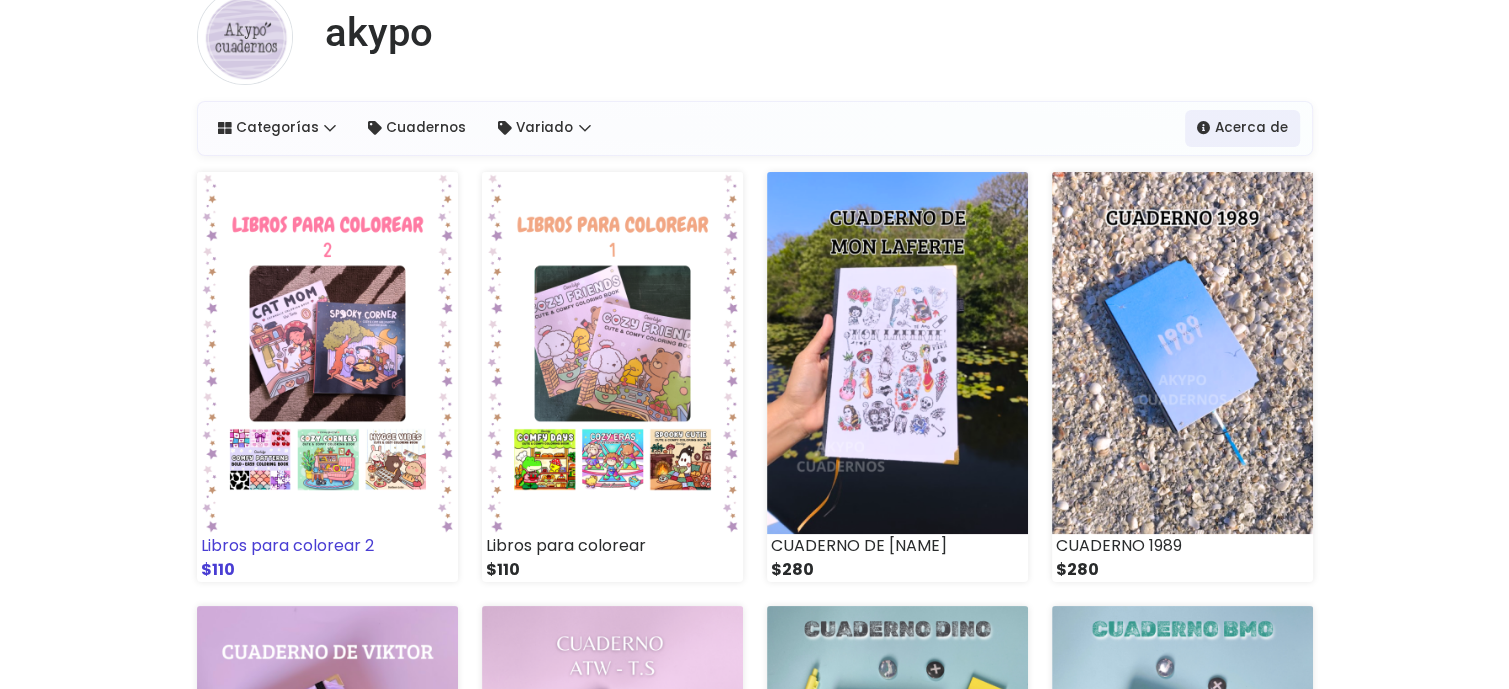 click at bounding box center [327, 353] 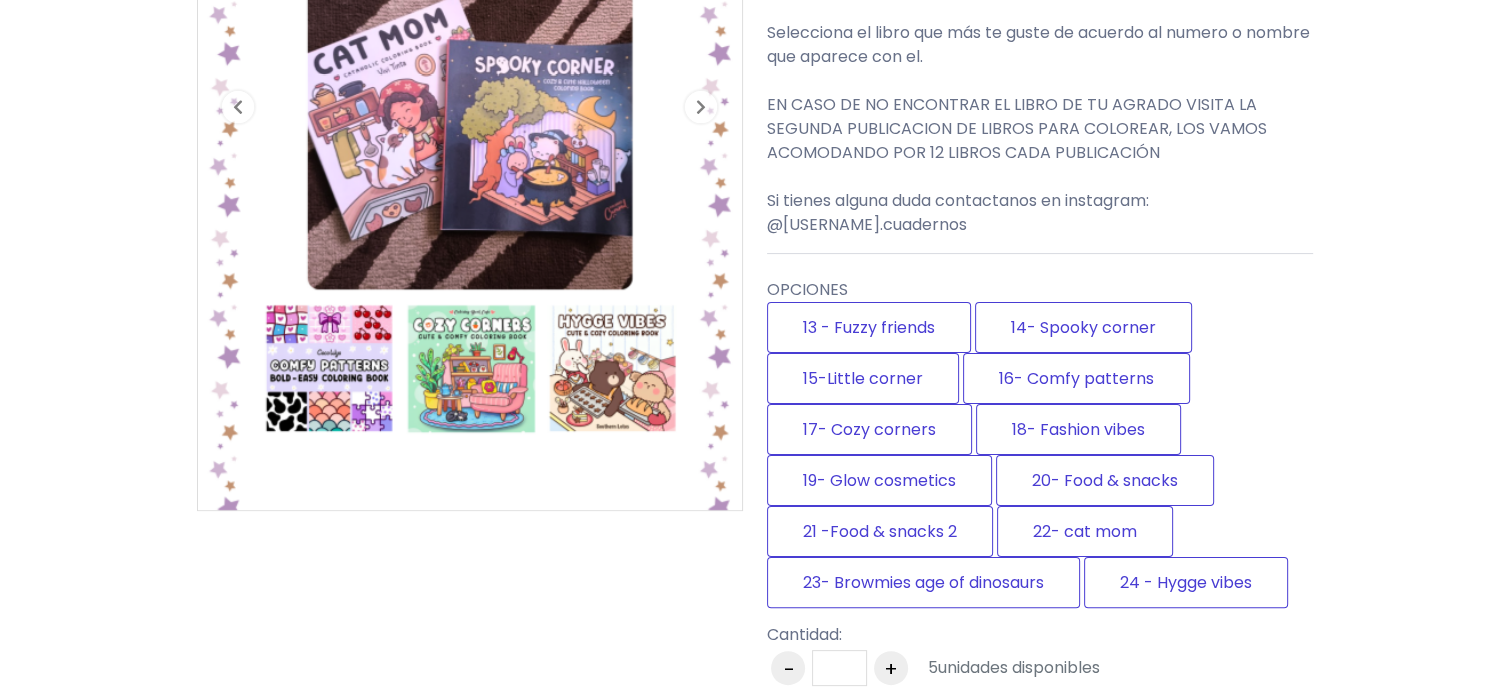 scroll, scrollTop: 367, scrollLeft: 0, axis: vertical 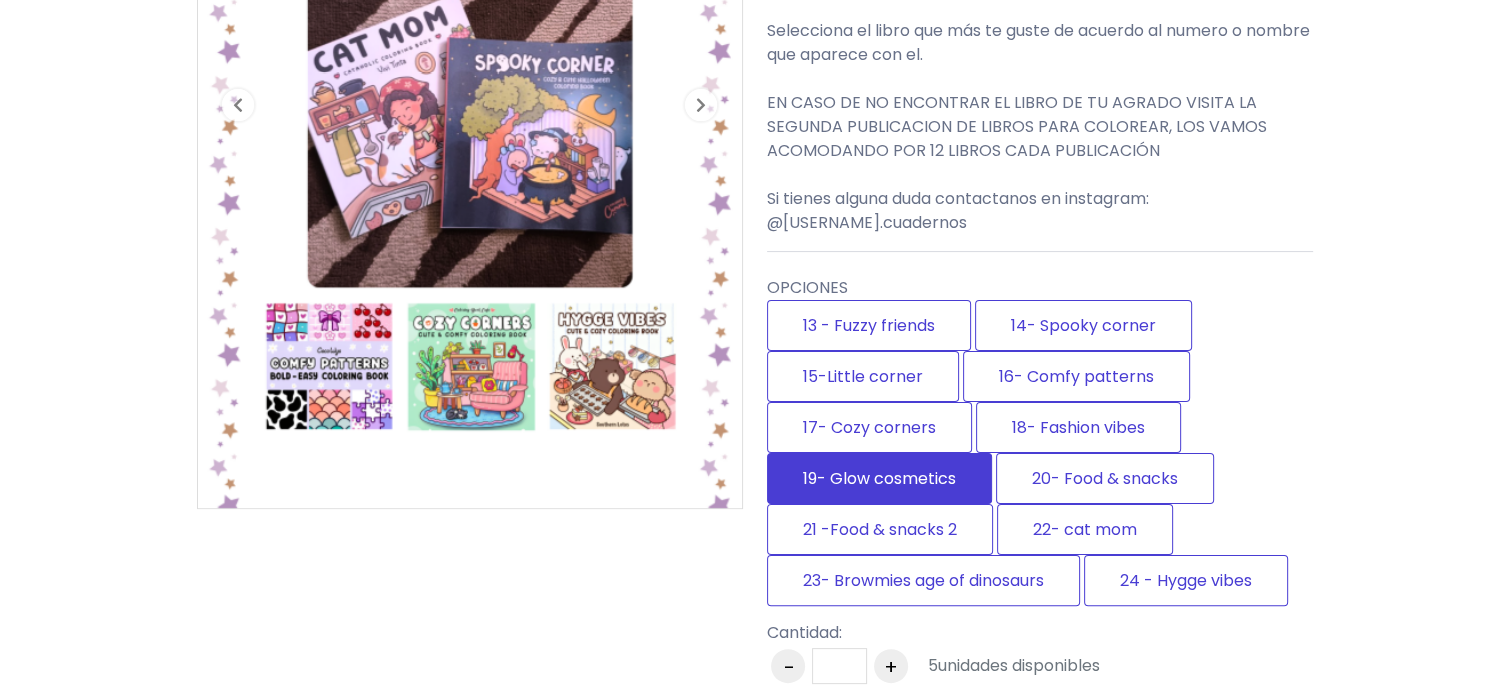 click on "19- Glow cosmetics" at bounding box center [879, 478] 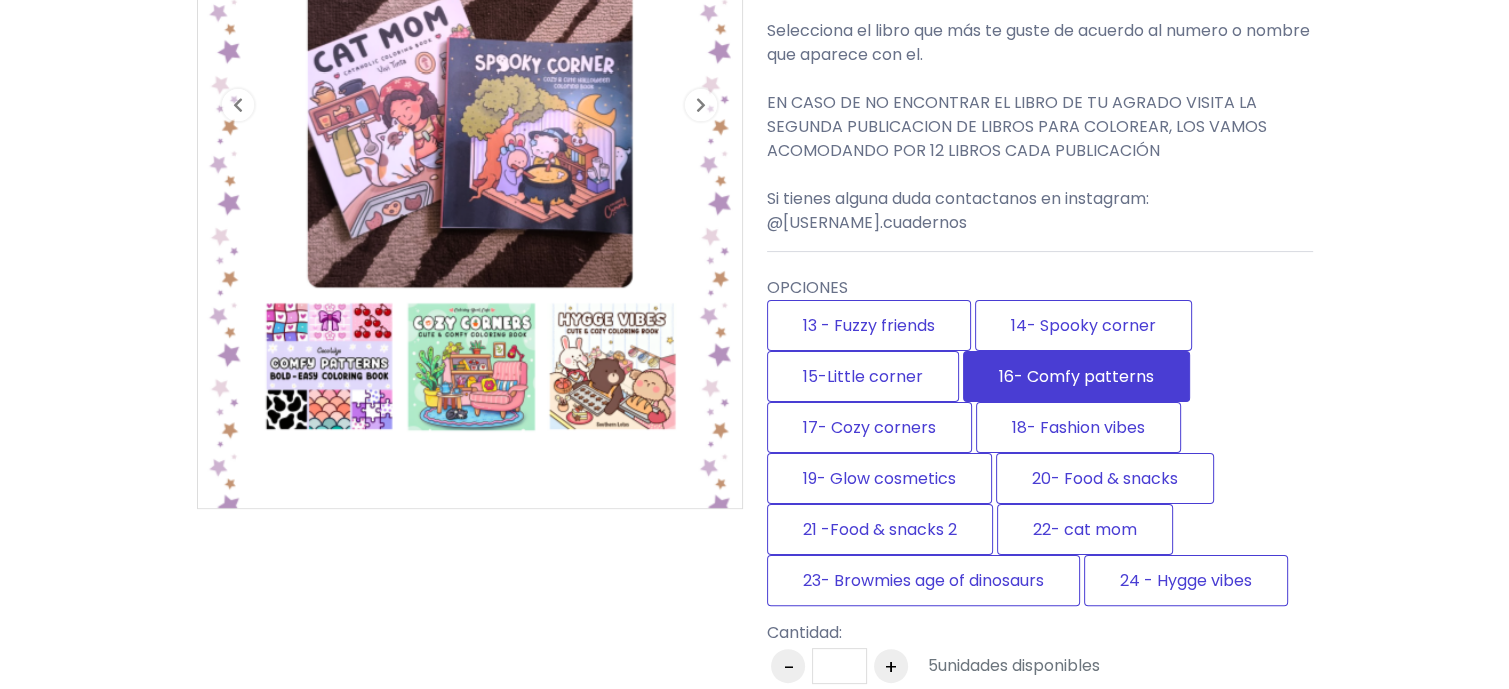 click on "16- Comfy patterns" at bounding box center (1076, 376) 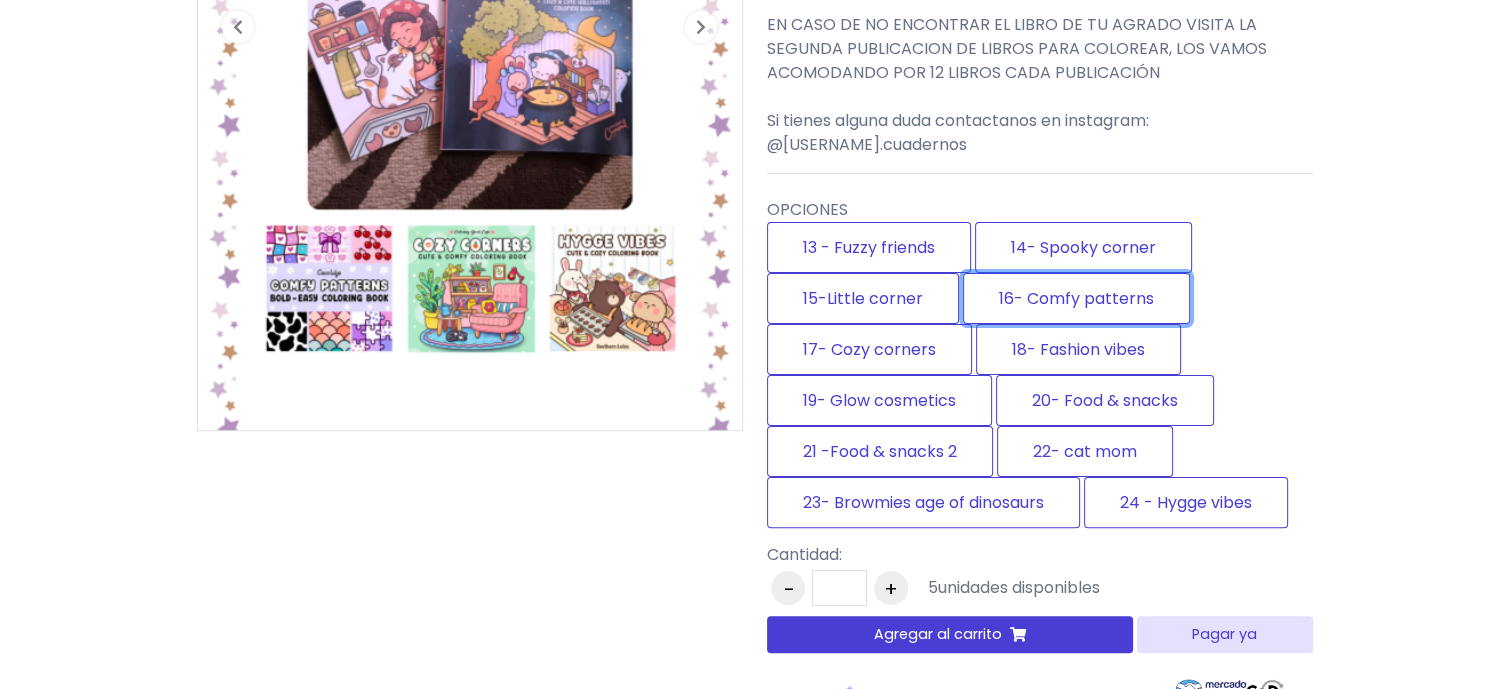 scroll, scrollTop: 450, scrollLeft: 0, axis: vertical 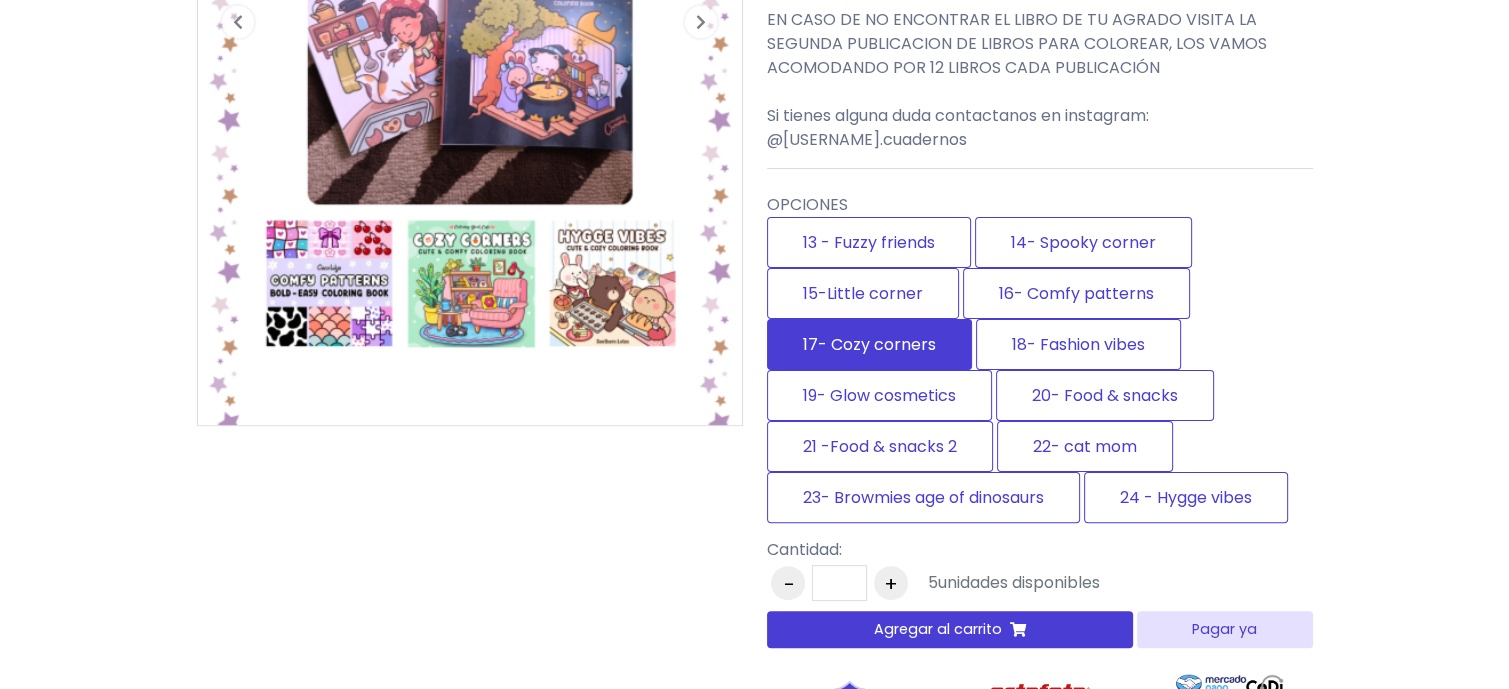 click on "17- Cozy corners" at bounding box center [869, 344] 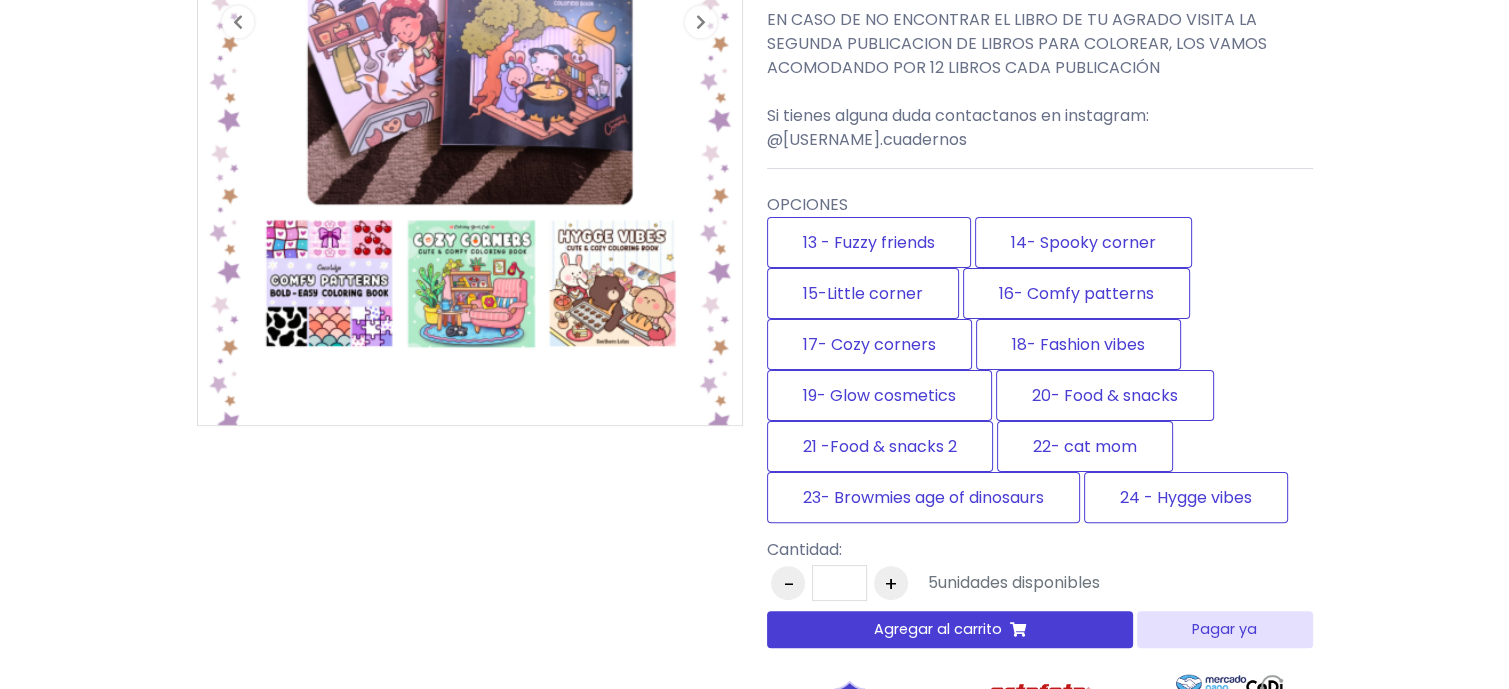 click on "Agregar al carrito" at bounding box center (938, 629) 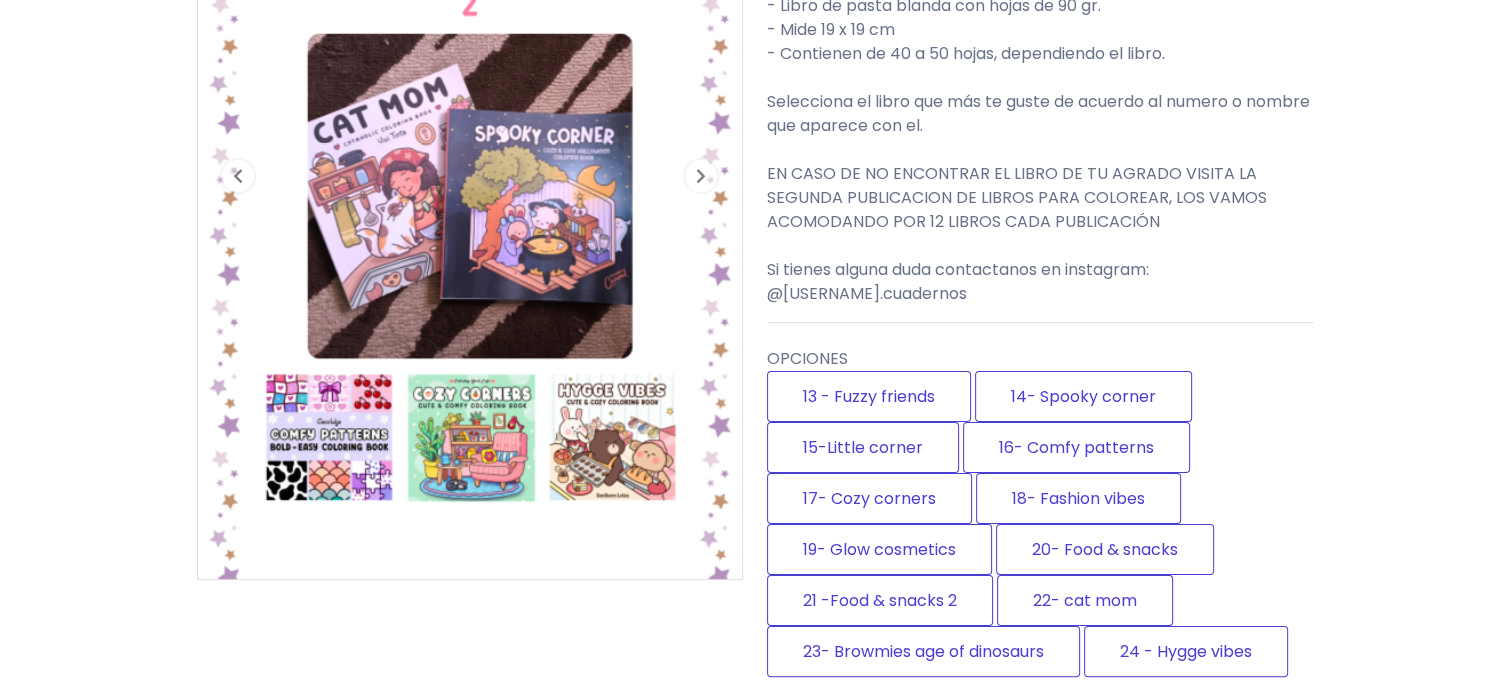 scroll, scrollTop: 296, scrollLeft: 0, axis: vertical 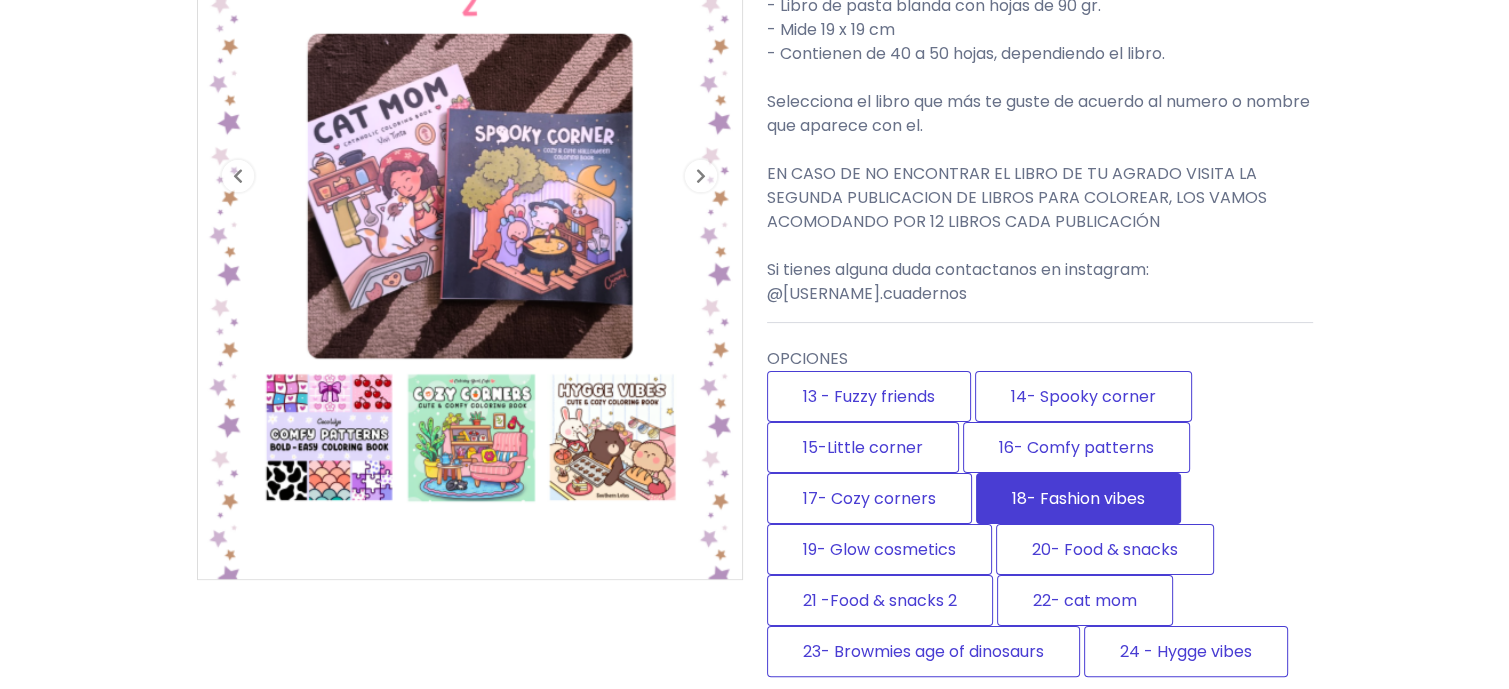 click on "18- Fashion vibes" at bounding box center [1078, 498] 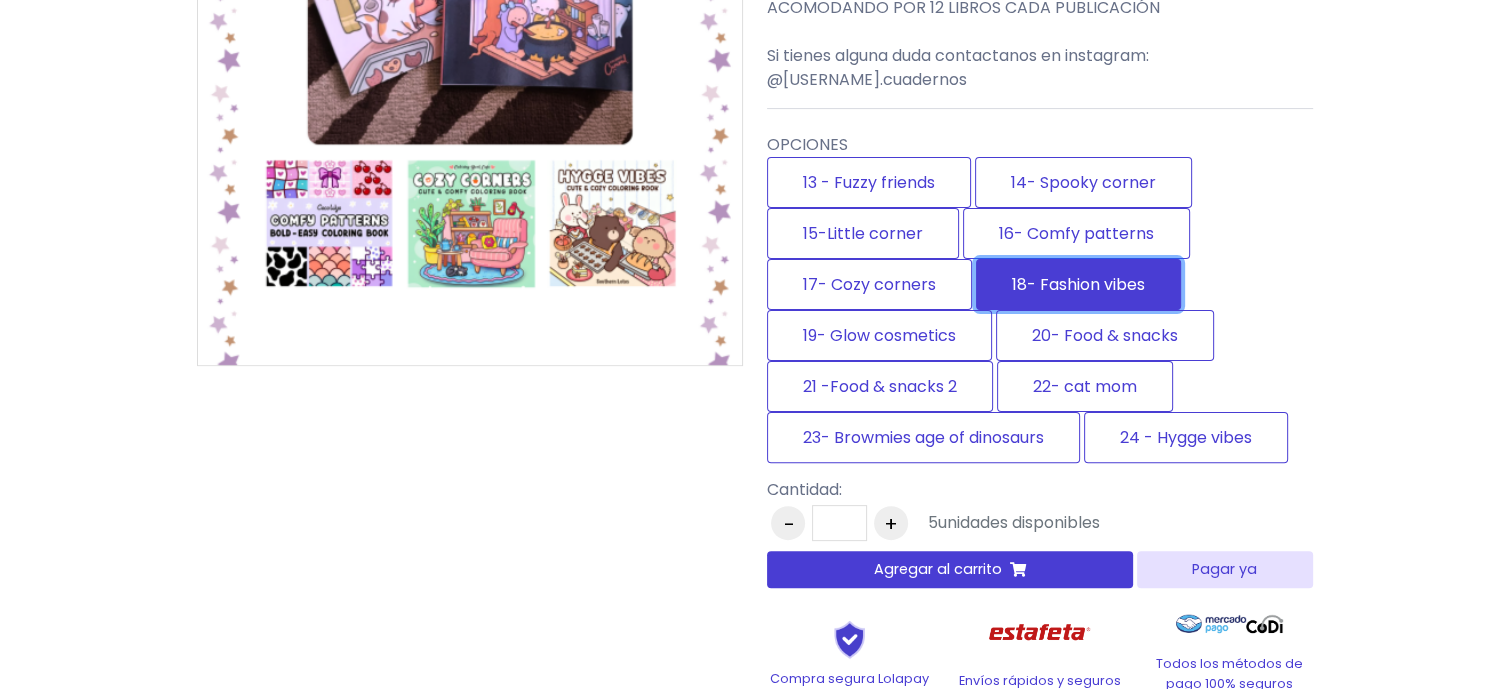 scroll, scrollTop: 510, scrollLeft: 0, axis: vertical 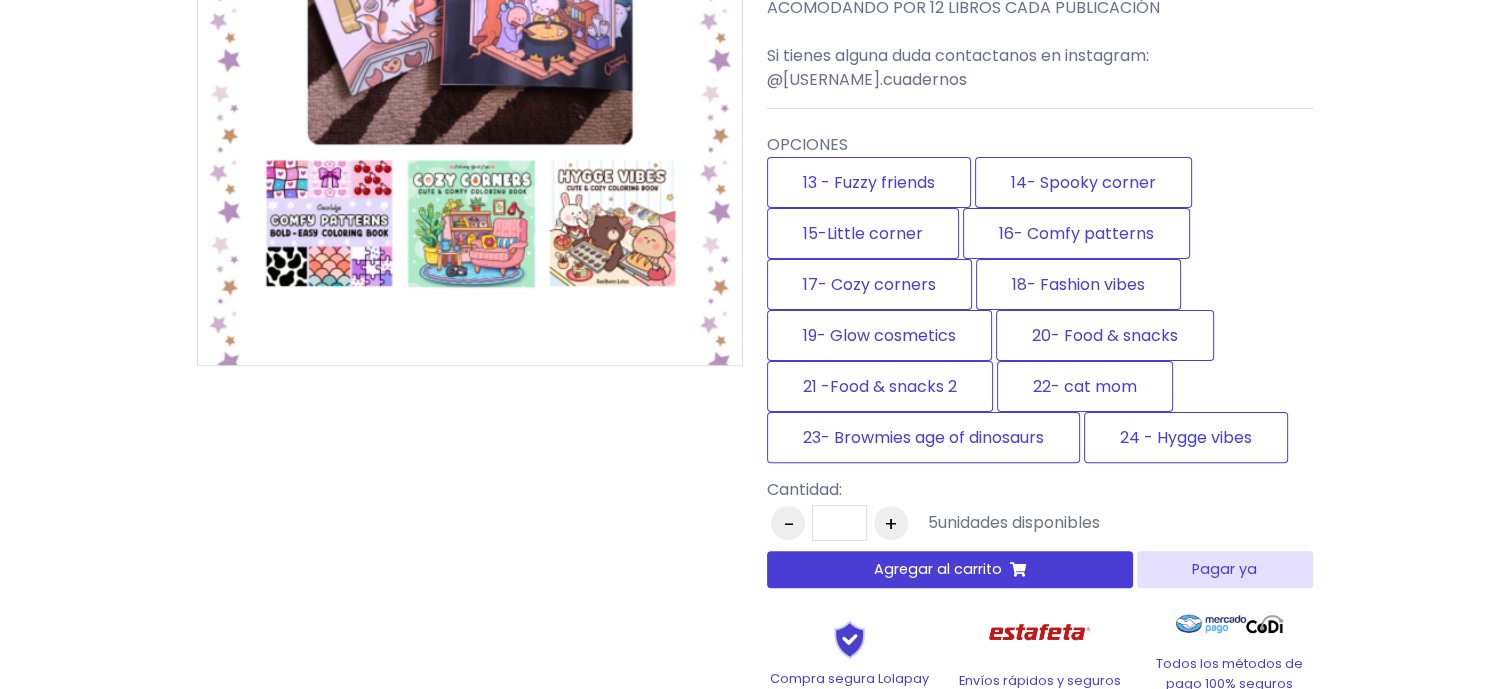 click on "Agregar al carrito" at bounding box center (938, 569) 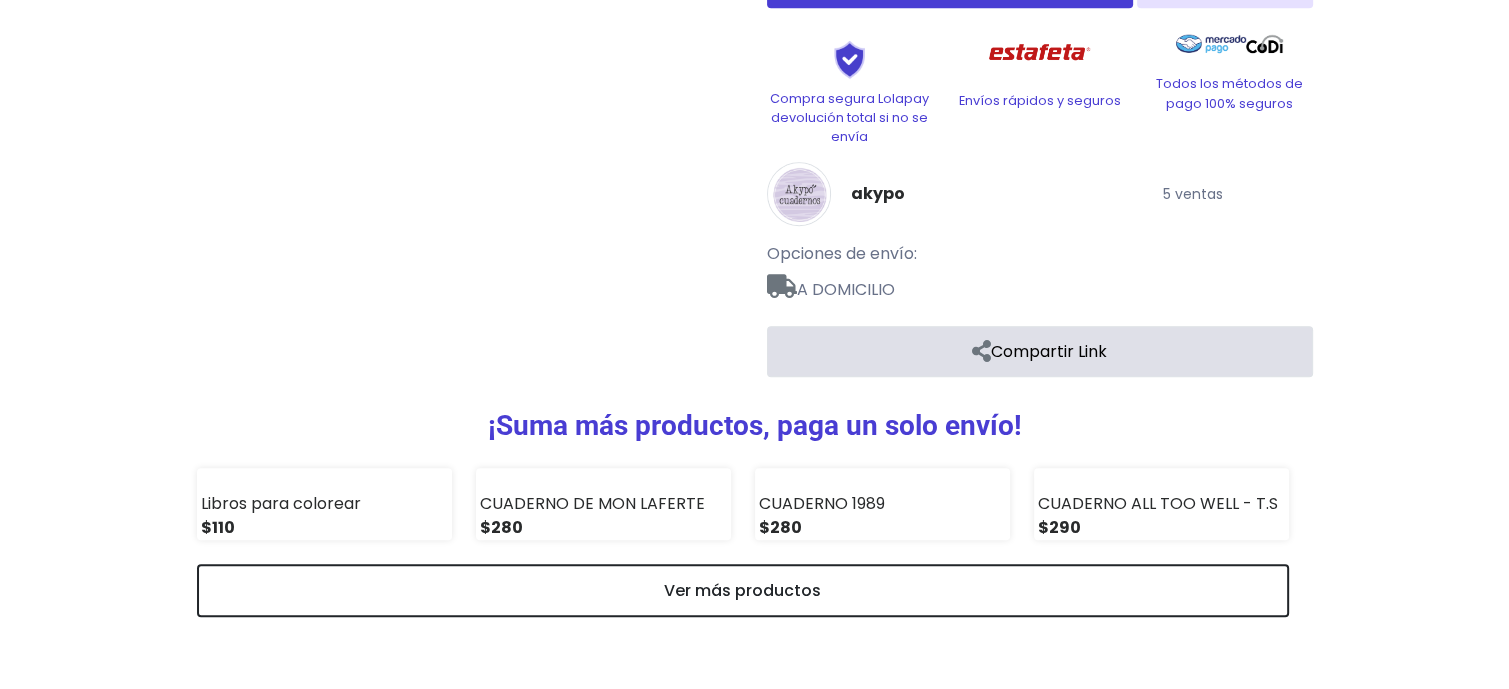 scroll, scrollTop: 1408, scrollLeft: 0, axis: vertical 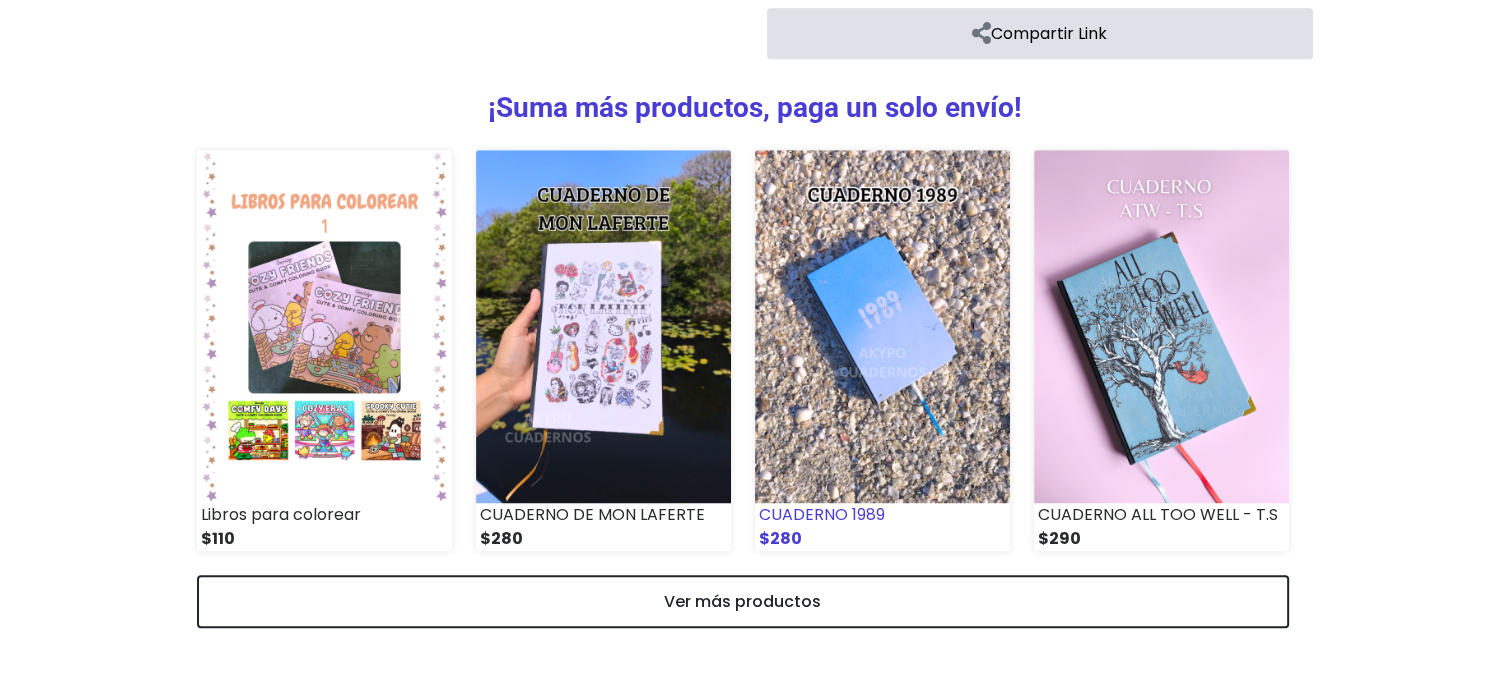 click at bounding box center [882, 327] 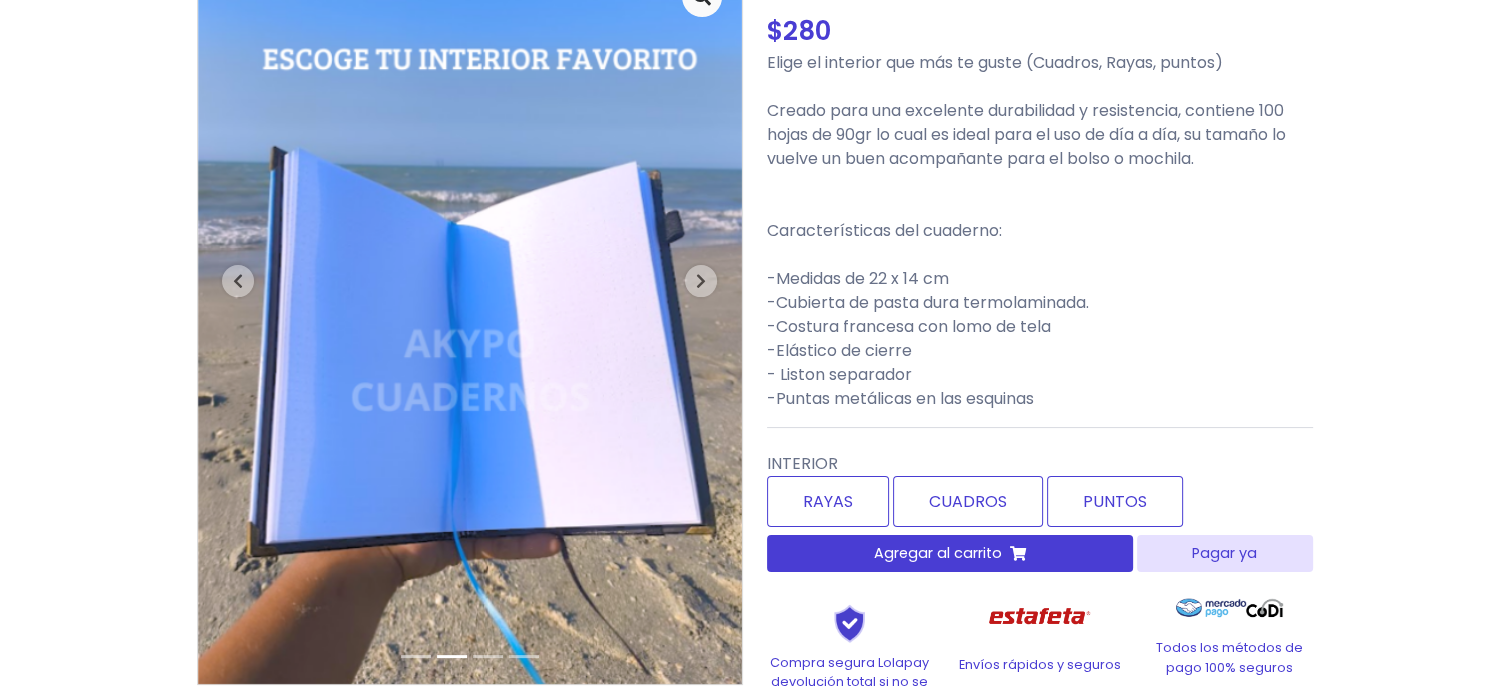 scroll, scrollTop: 210, scrollLeft: 0, axis: vertical 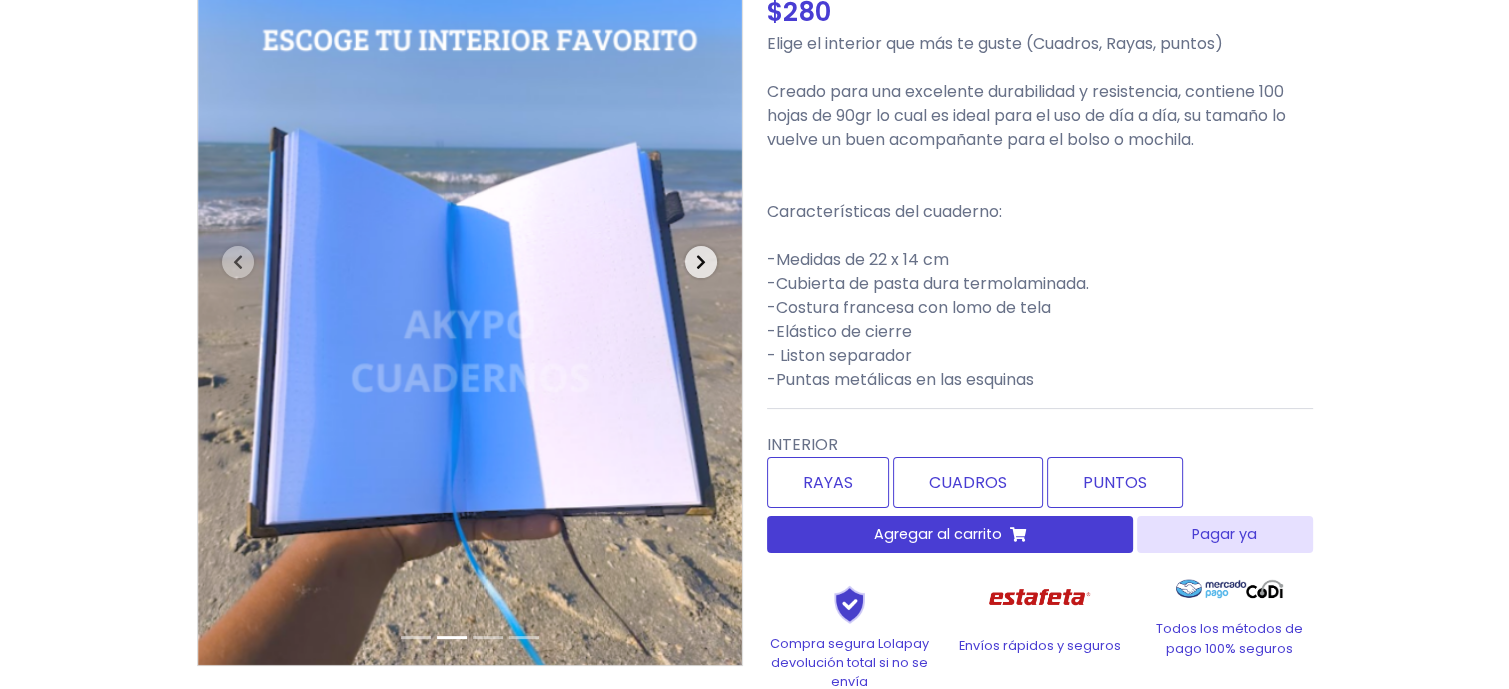 click at bounding box center (701, 262) 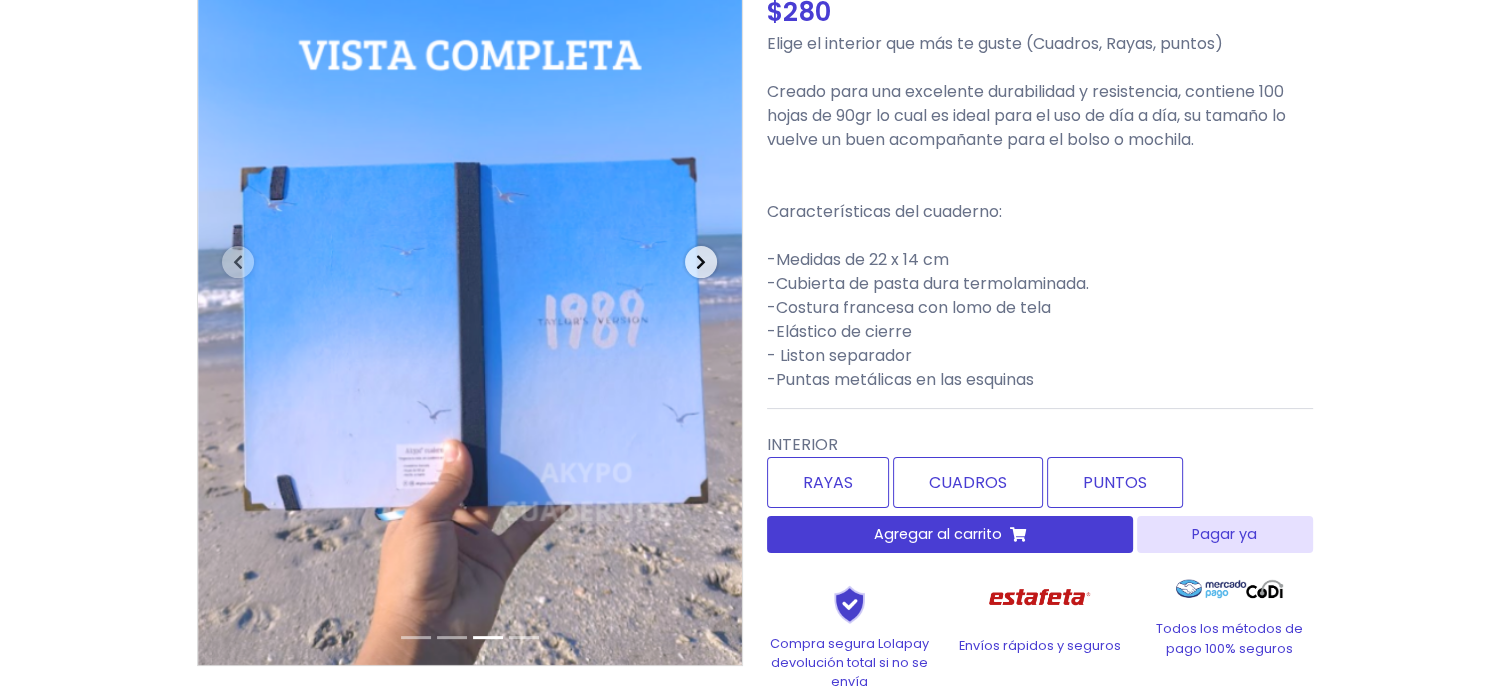 click at bounding box center (701, 262) 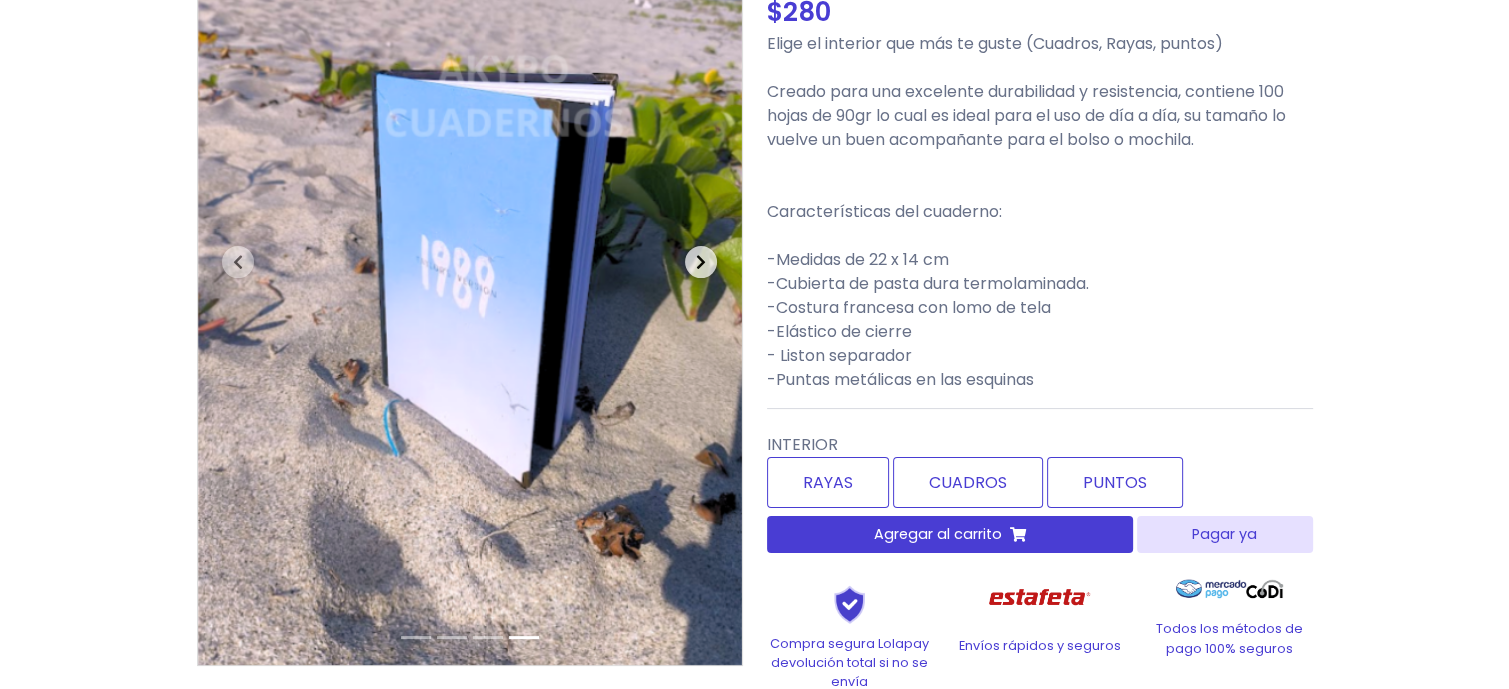 click at bounding box center [701, 262] 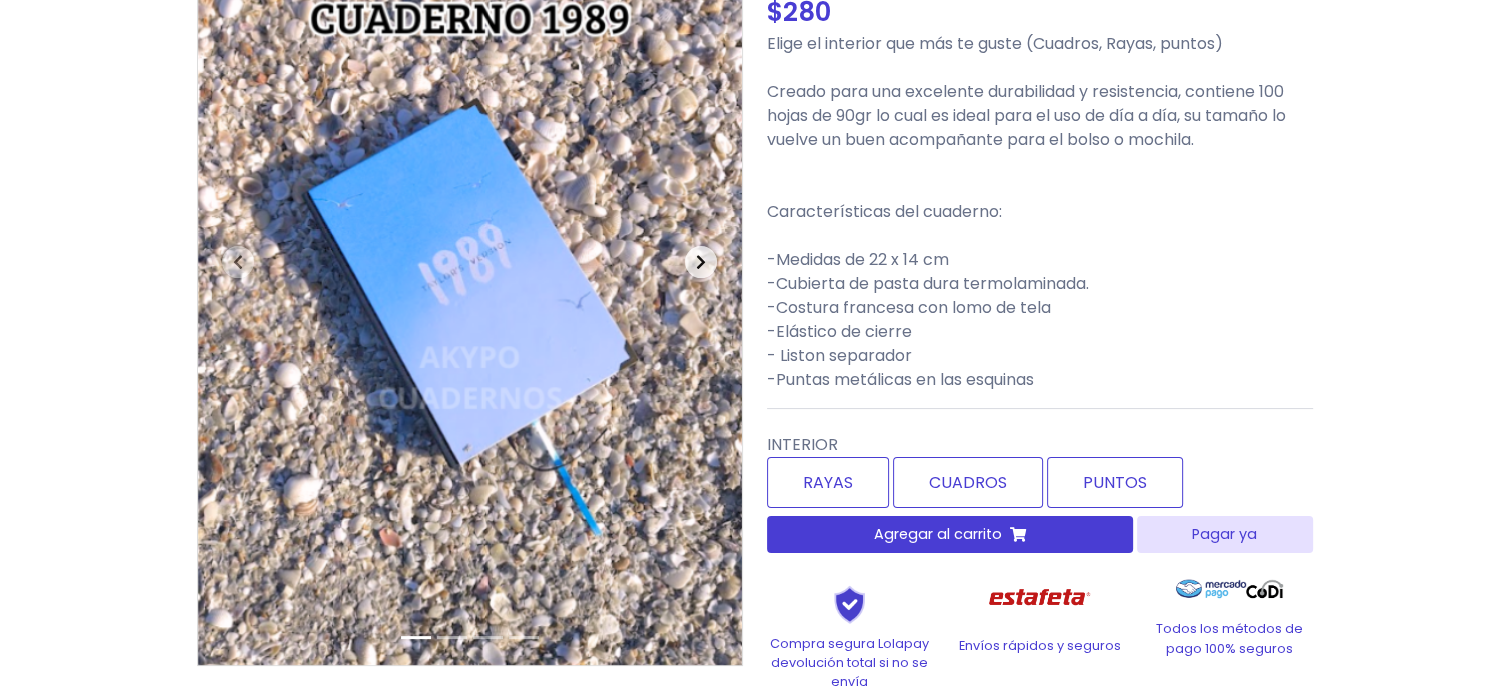 click at bounding box center (701, 262) 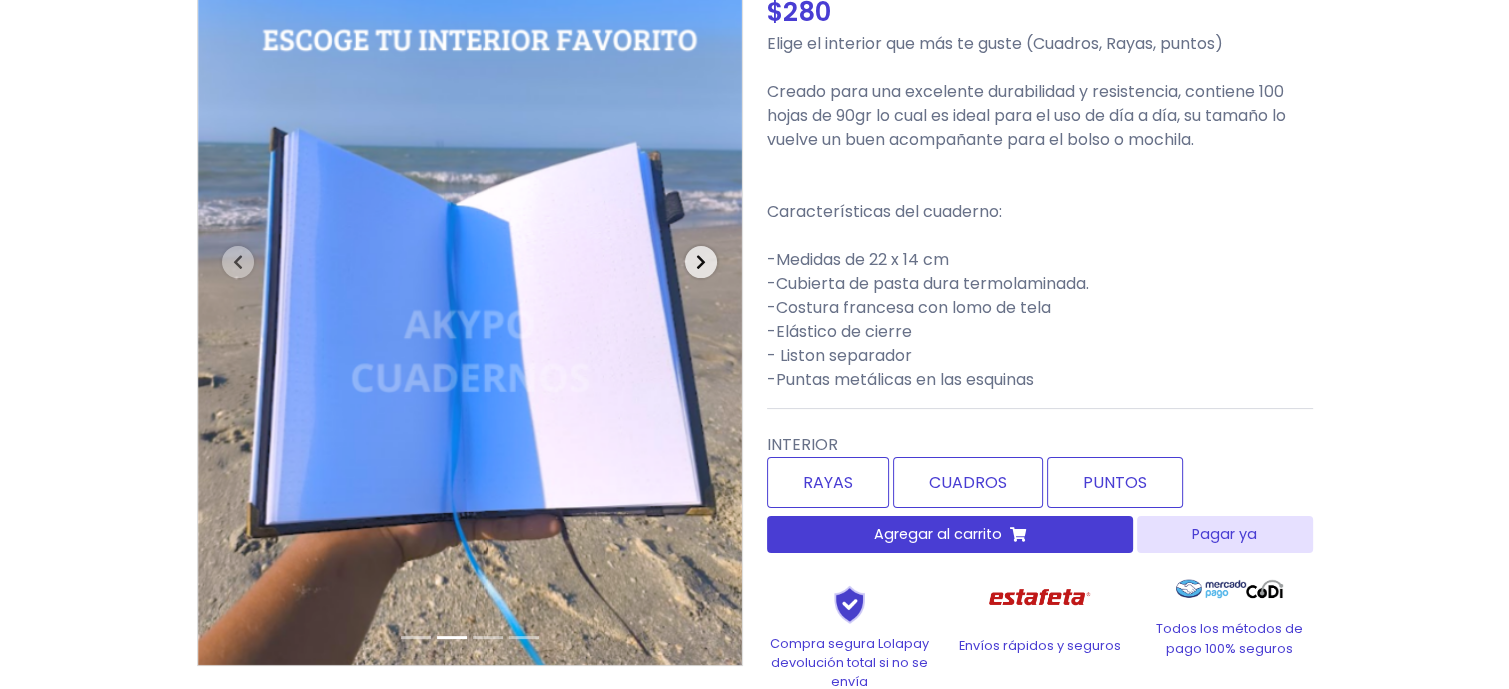 click at bounding box center [701, 262] 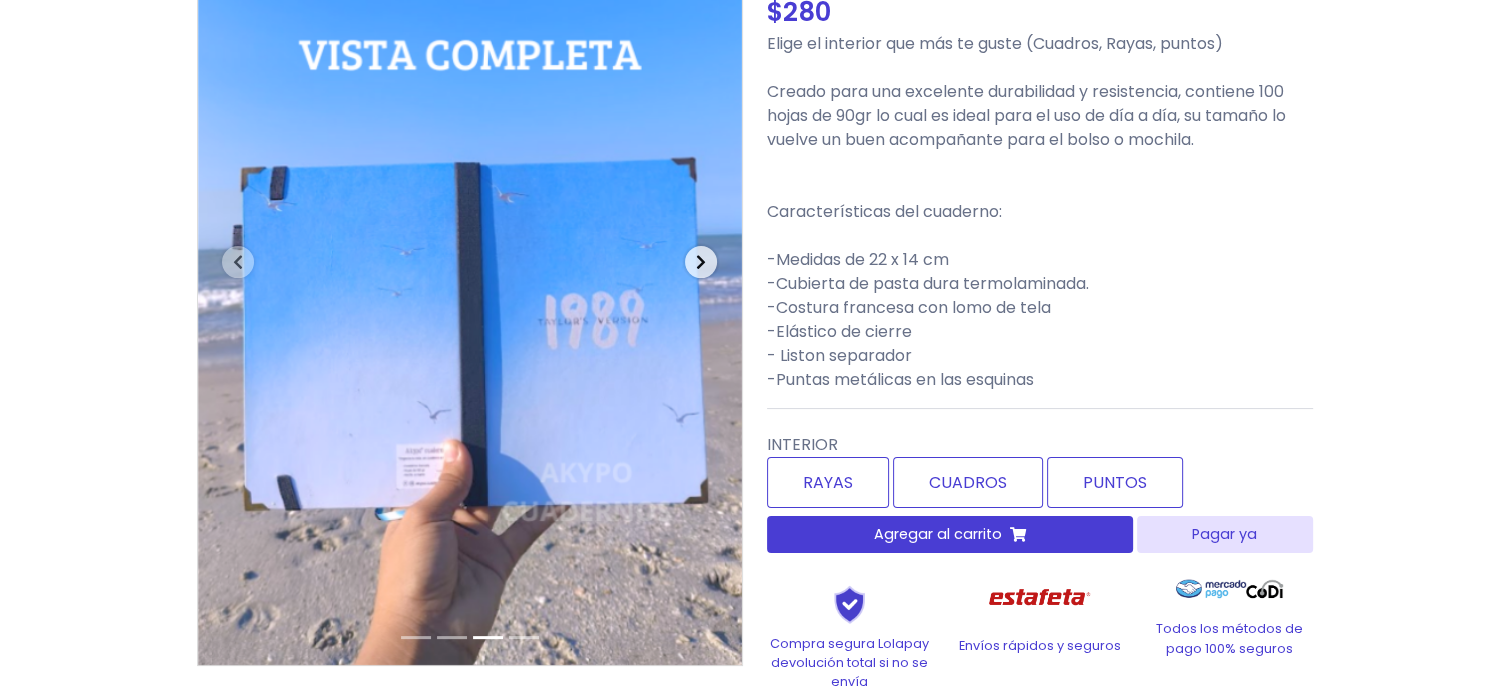 click at bounding box center [701, 262] 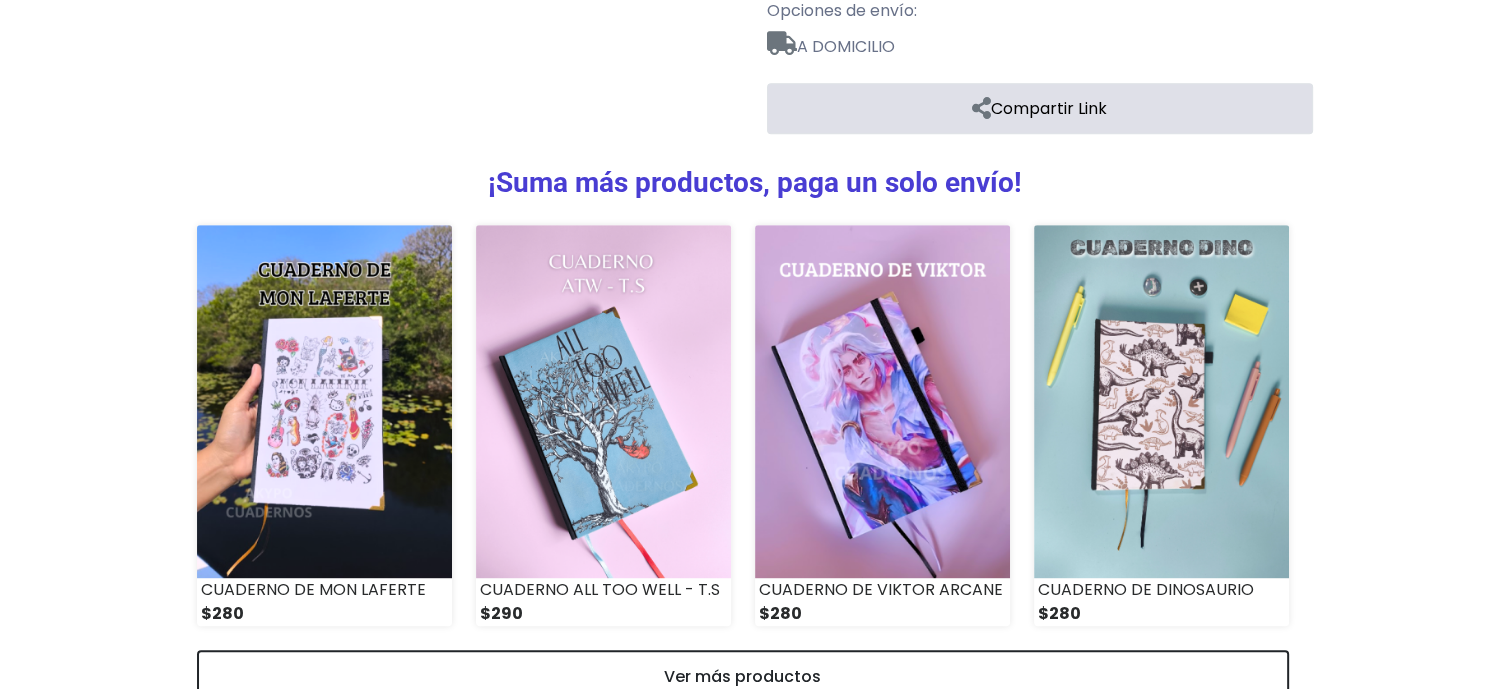 scroll, scrollTop: 1080, scrollLeft: 0, axis: vertical 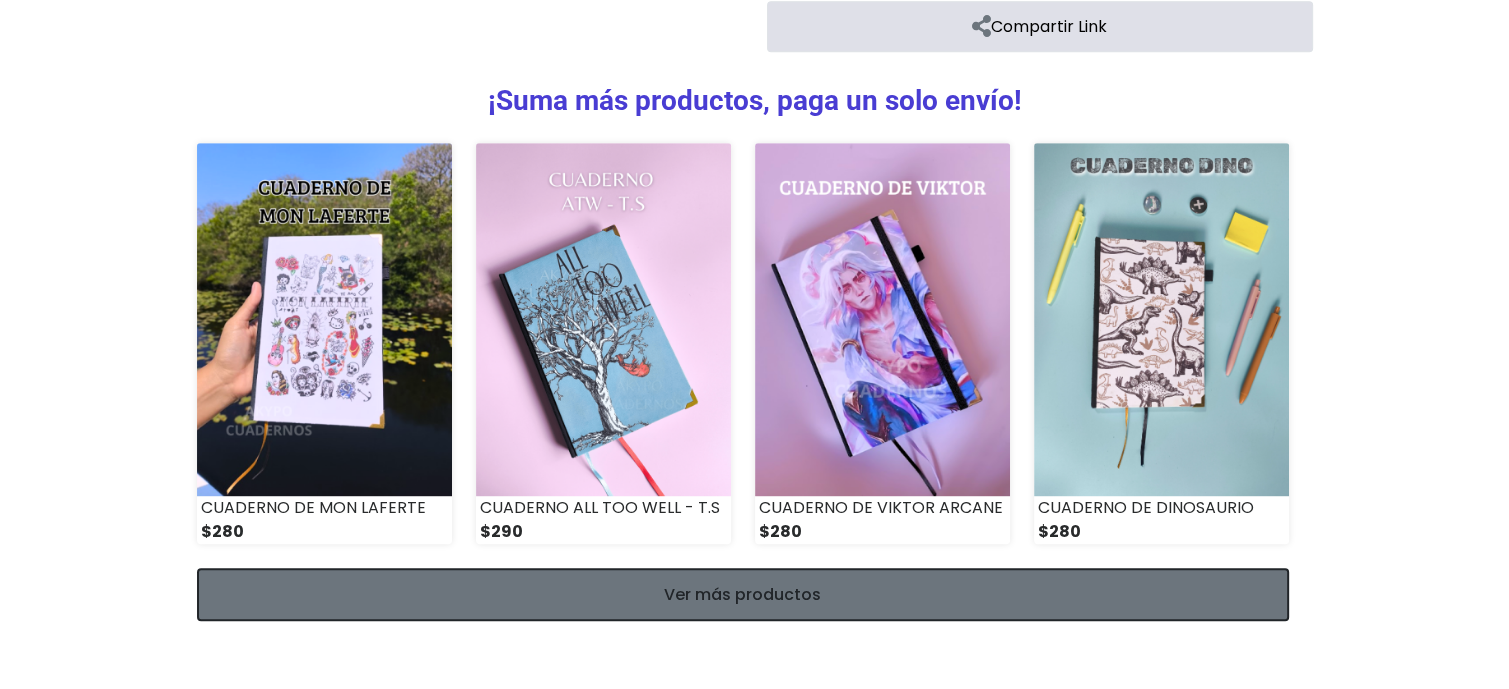 click on "Ver más productos" at bounding box center [743, 594] 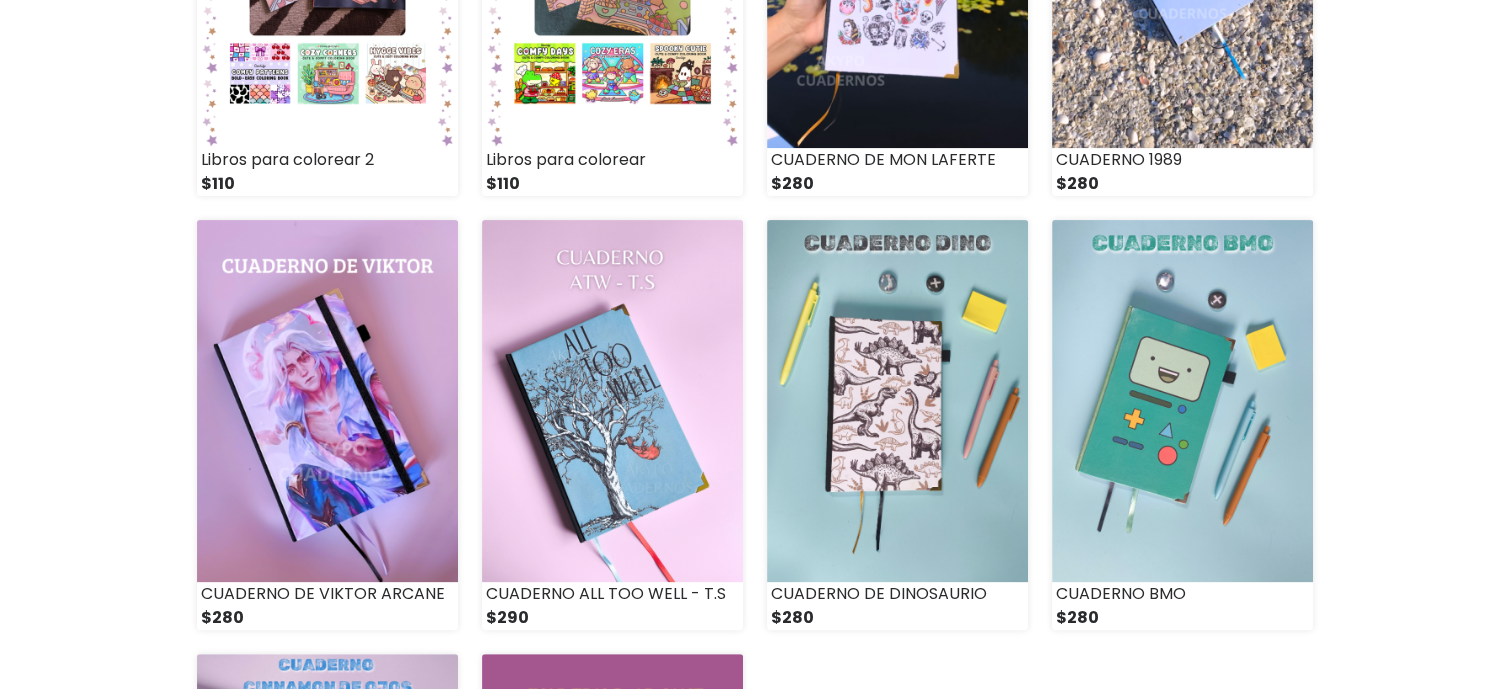 scroll, scrollTop: 481, scrollLeft: 0, axis: vertical 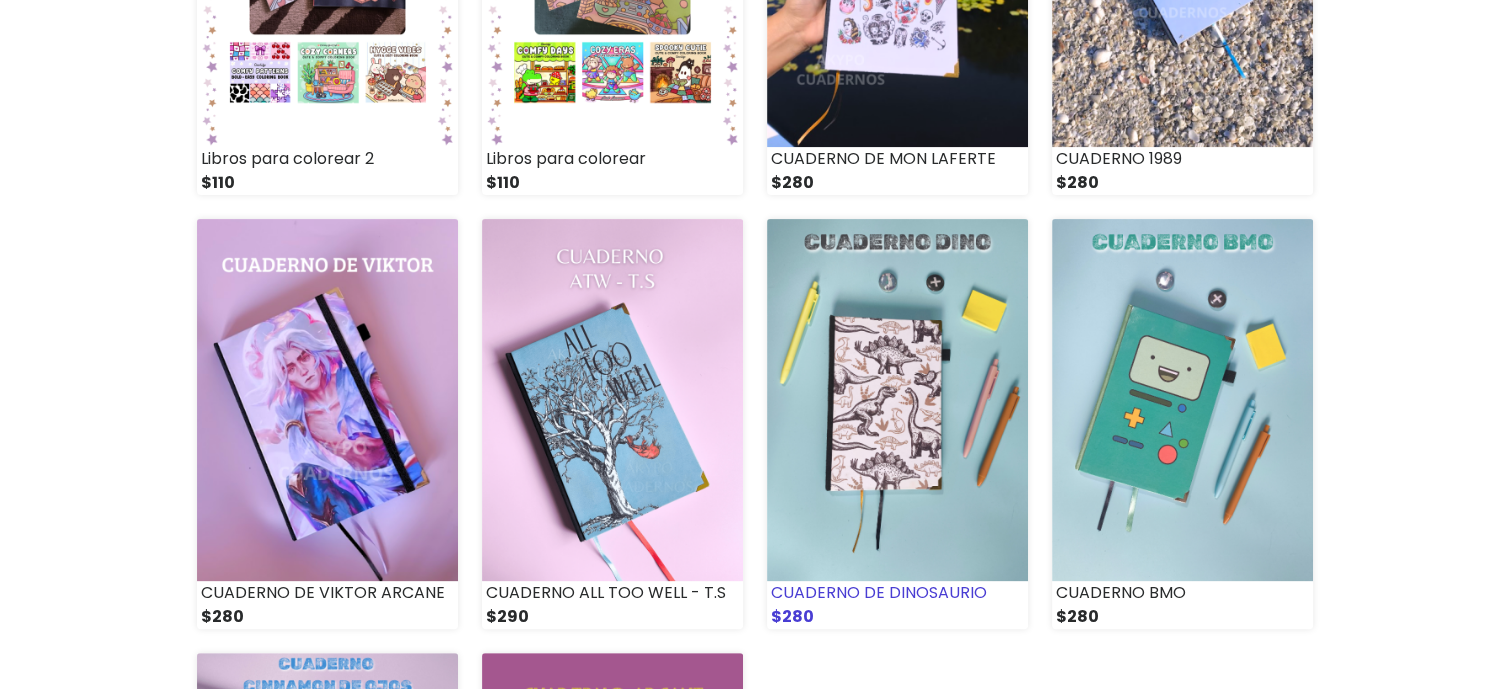 click at bounding box center [897, 400] 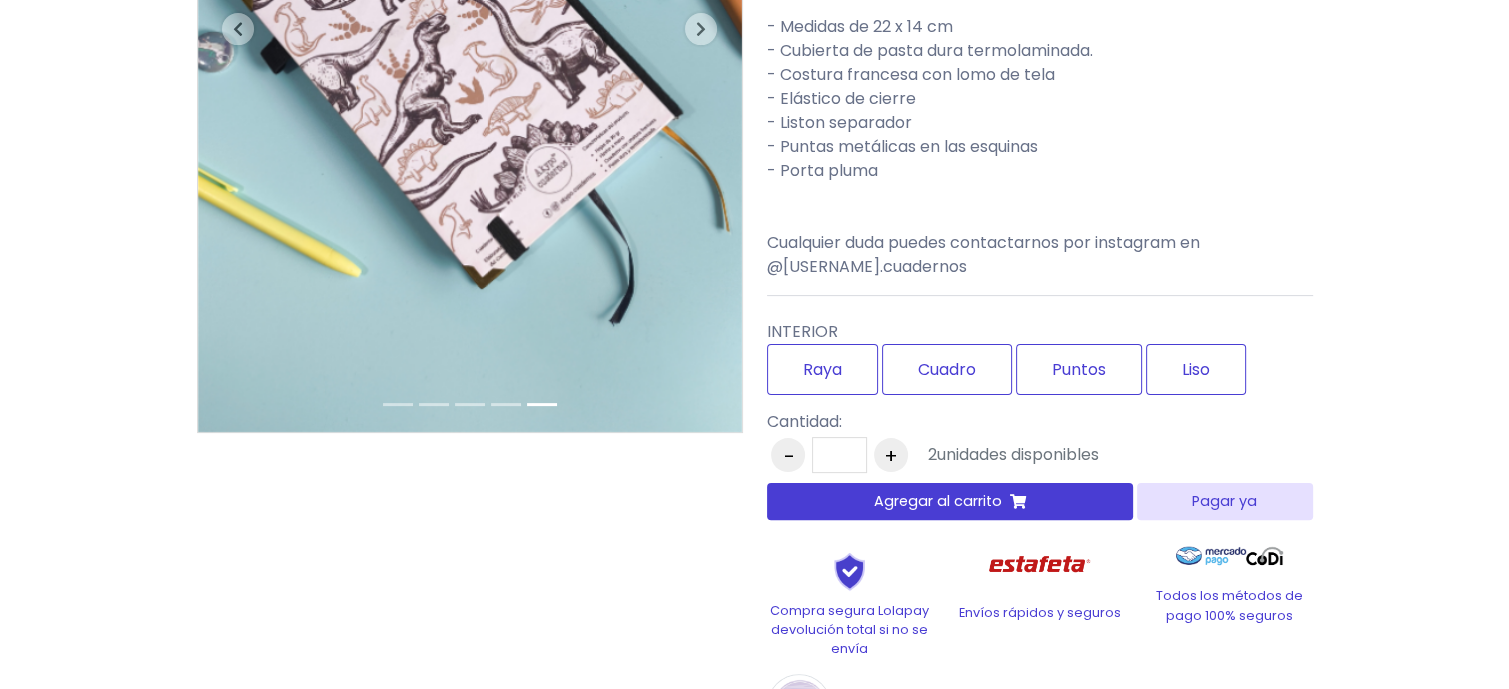 scroll, scrollTop: 447, scrollLeft: 0, axis: vertical 